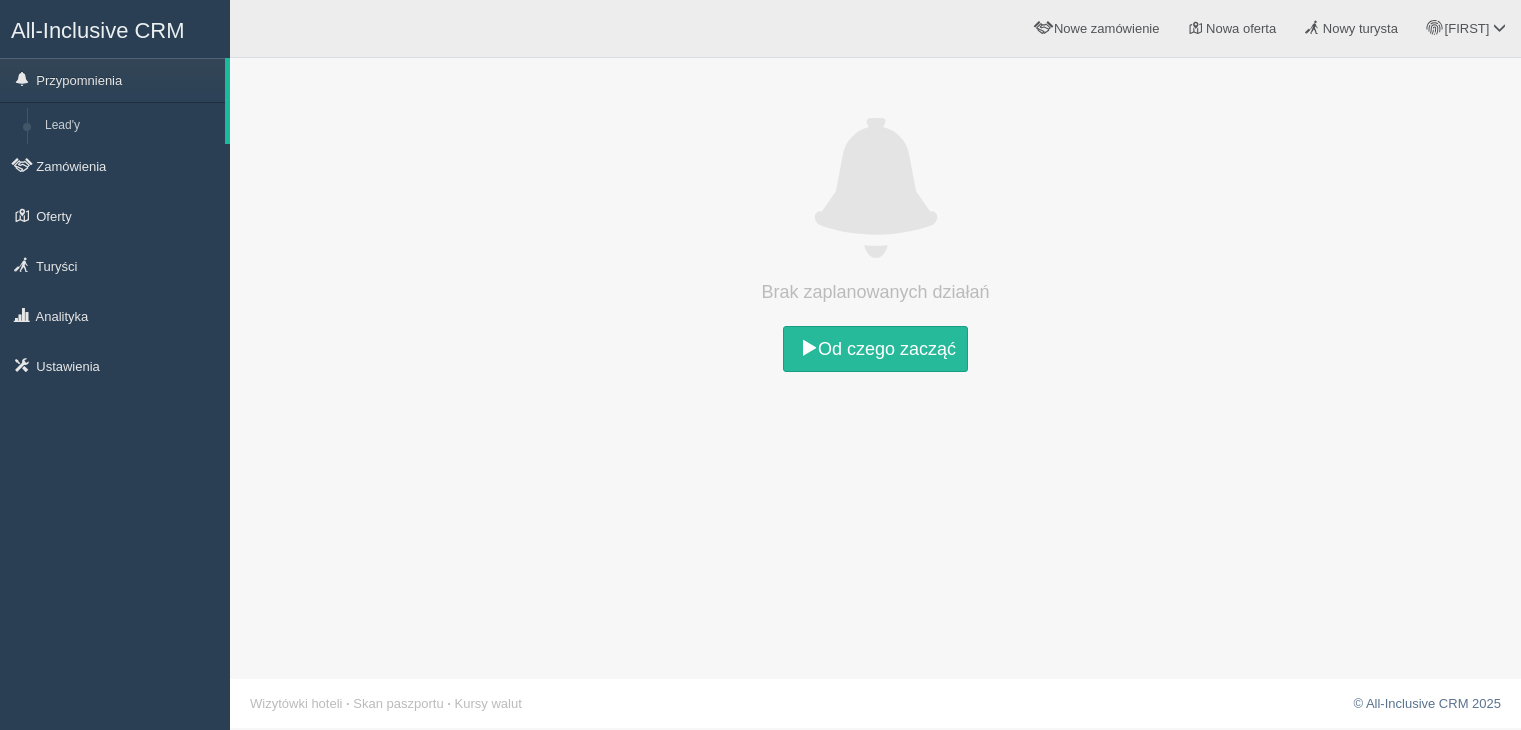 scroll, scrollTop: 0, scrollLeft: 0, axis: both 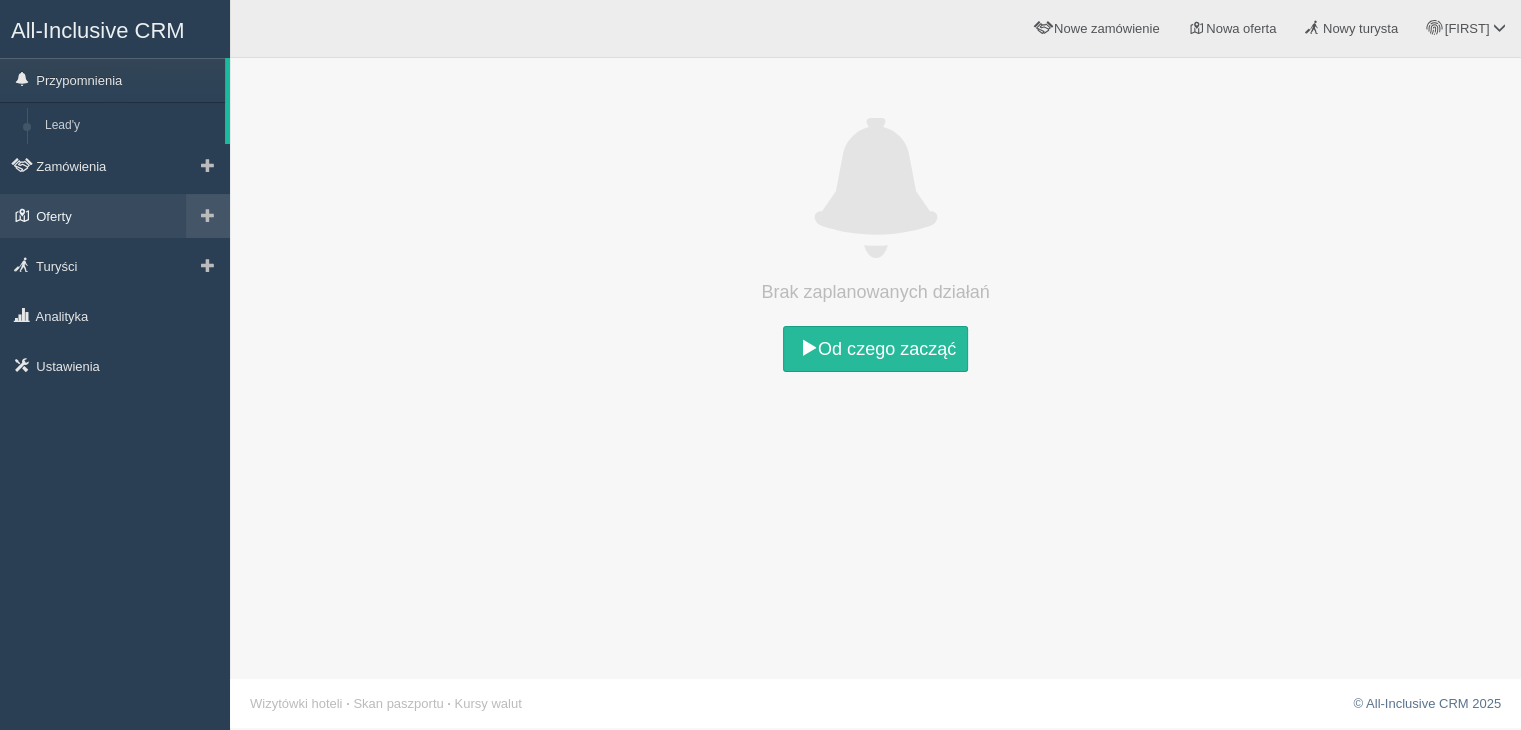 click on "Oferty" at bounding box center [115, 216] 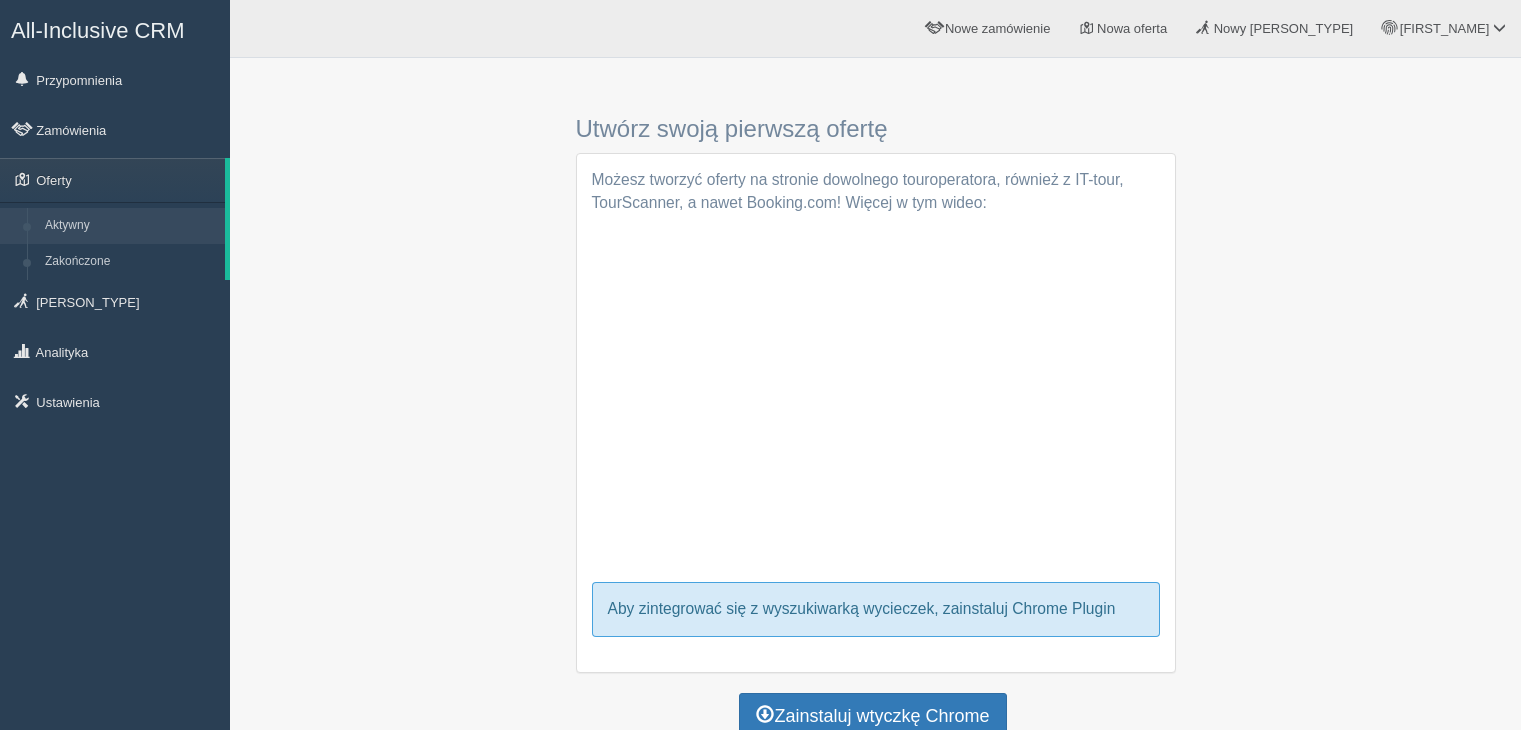 scroll, scrollTop: 0, scrollLeft: 0, axis: both 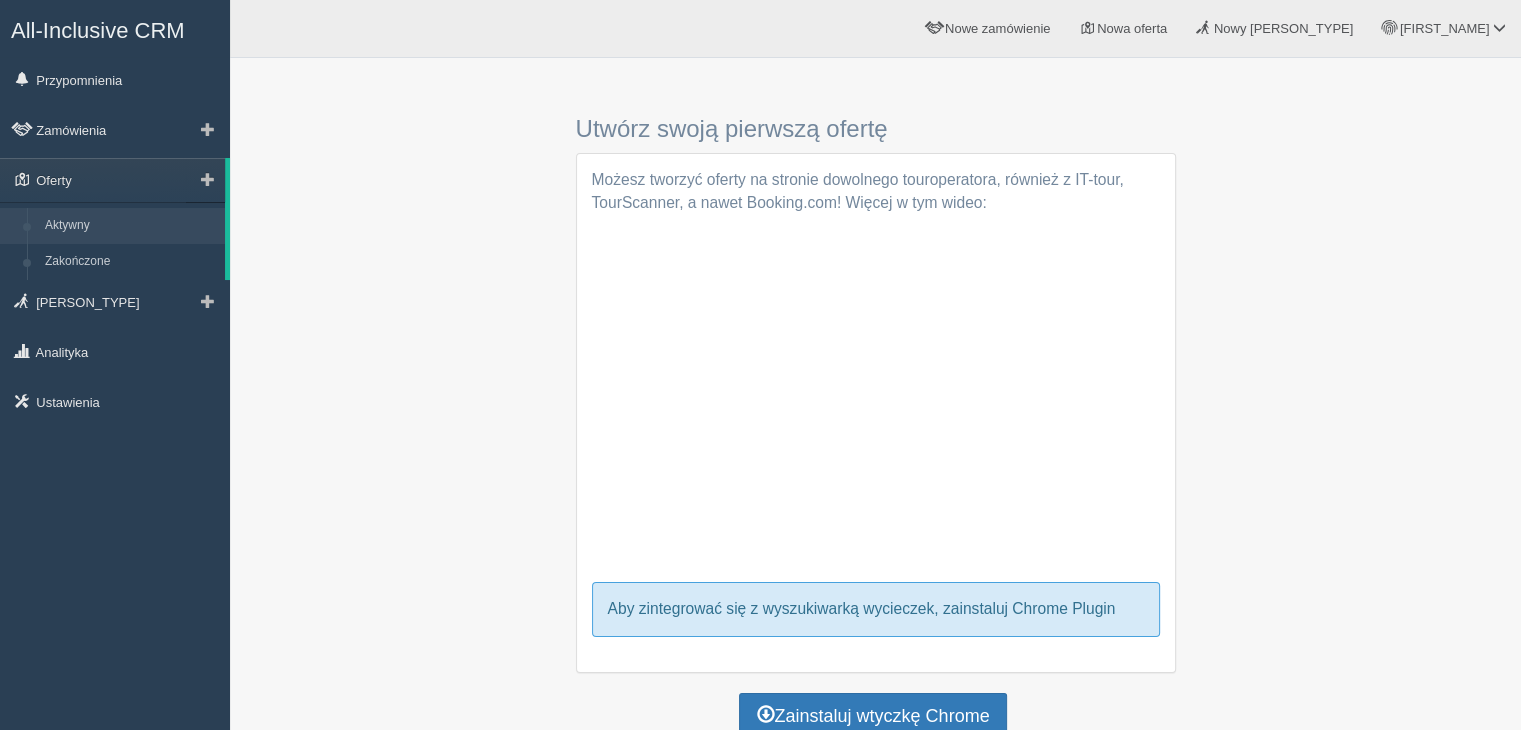 click on "Aktywny" at bounding box center [130, 226] 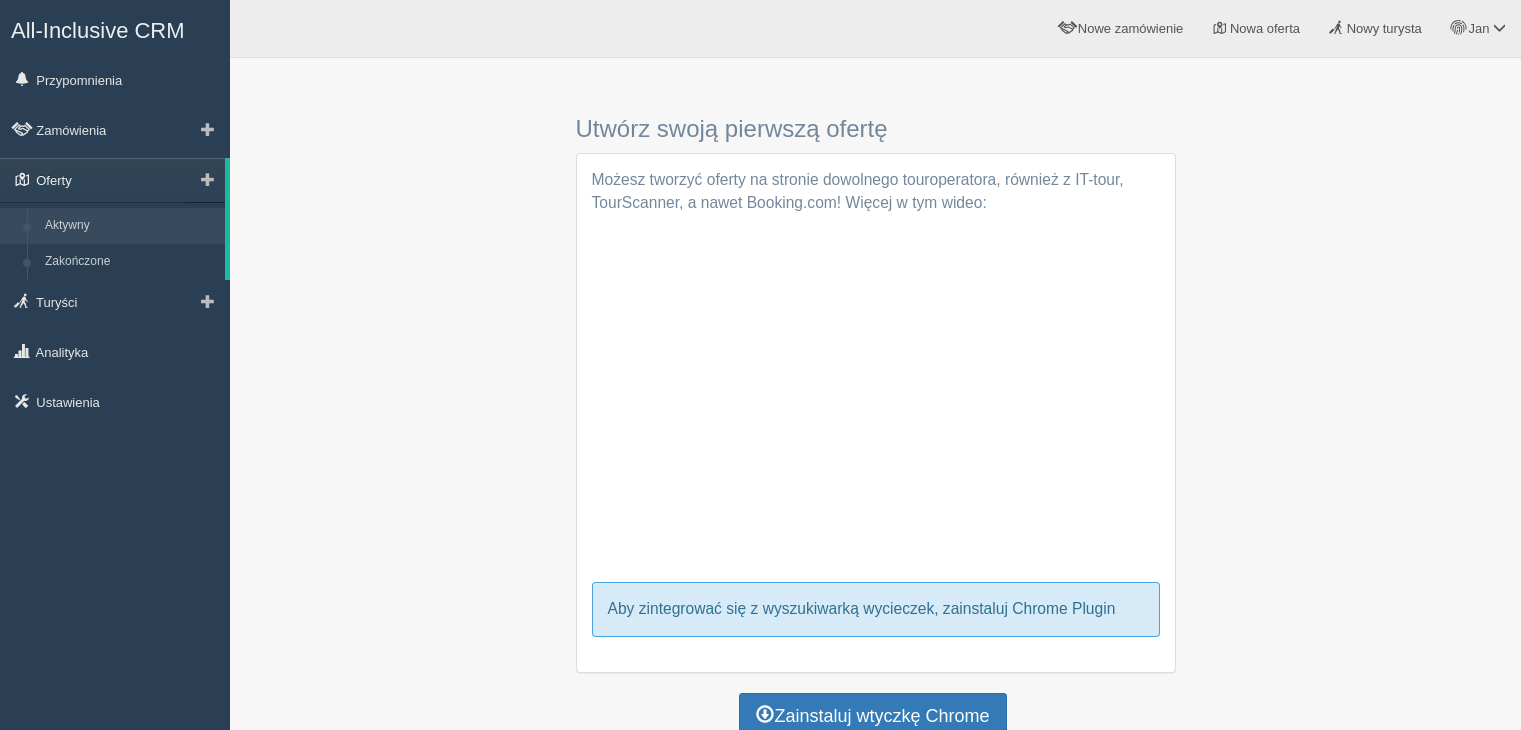 scroll, scrollTop: 0, scrollLeft: 0, axis: both 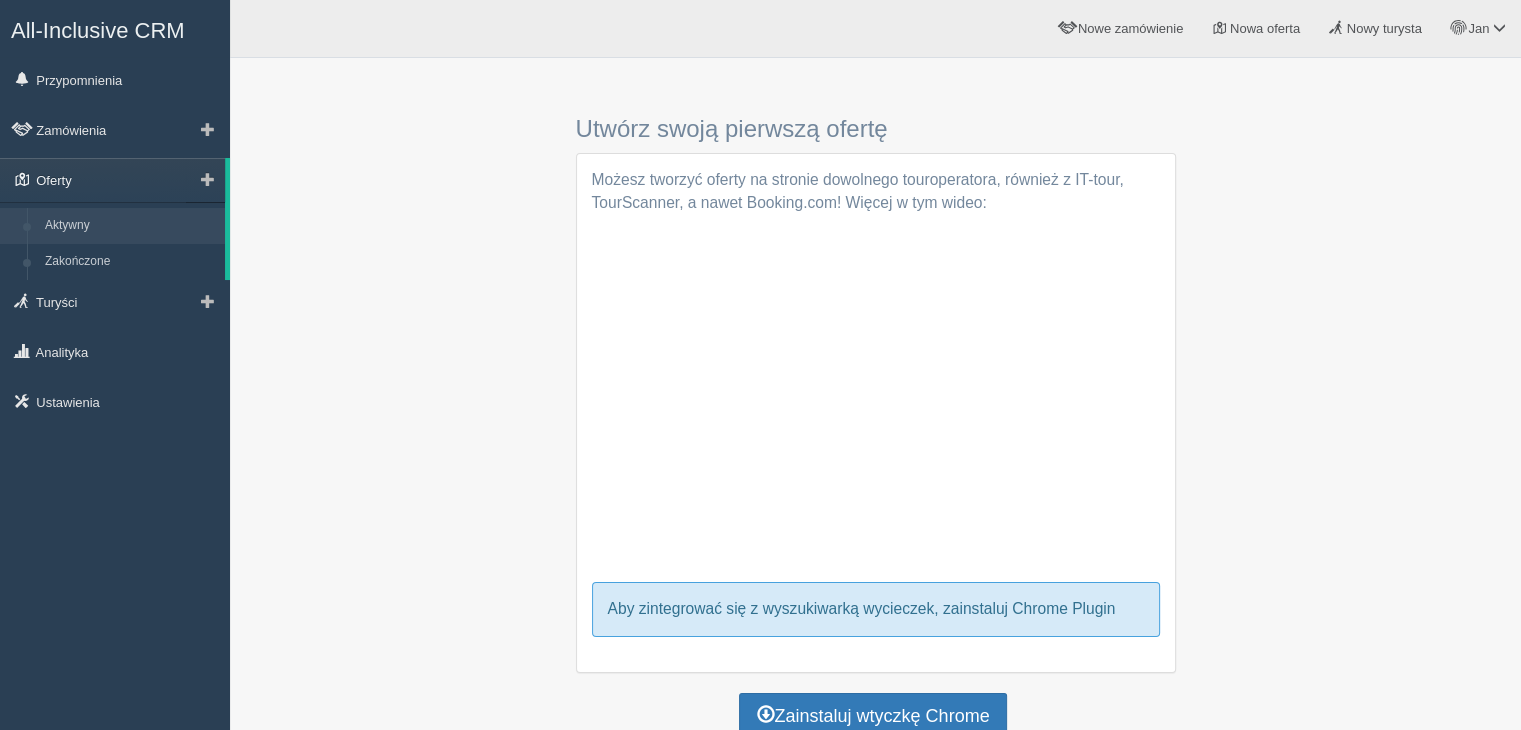 click on "Oferty" at bounding box center [112, 180] 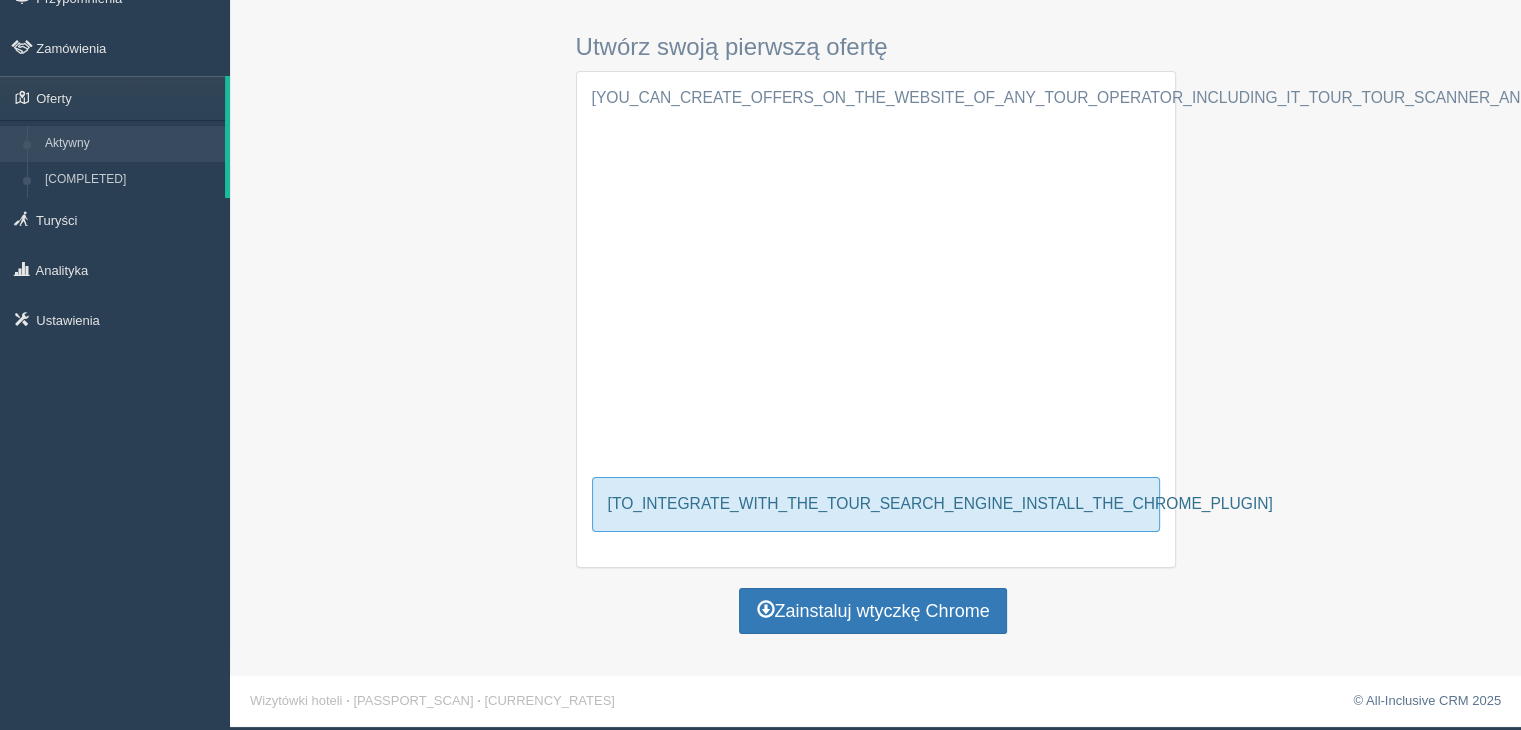 scroll, scrollTop: 104, scrollLeft: 0, axis: vertical 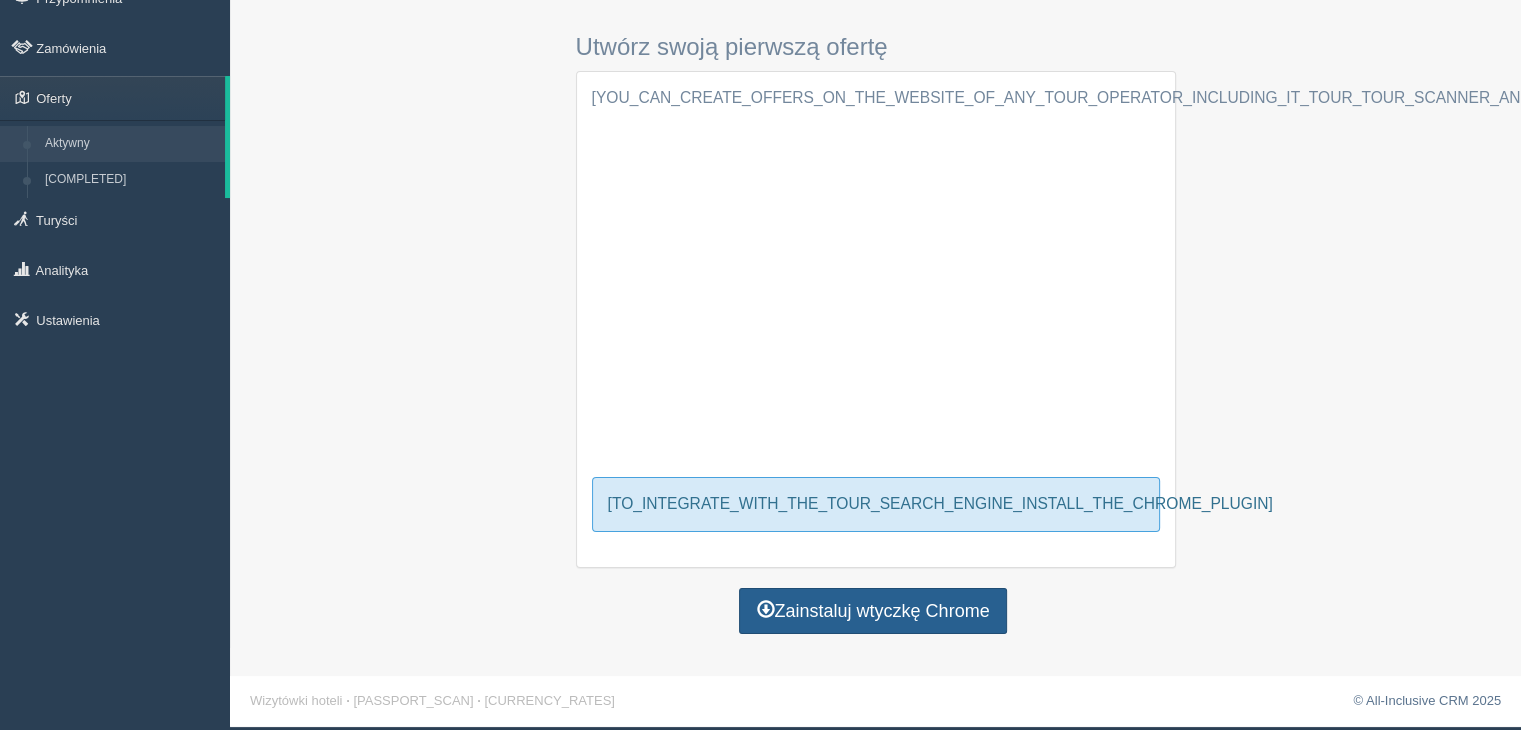 click on "Zainstaluj wtyczkę Chrome" at bounding box center [872, 611] 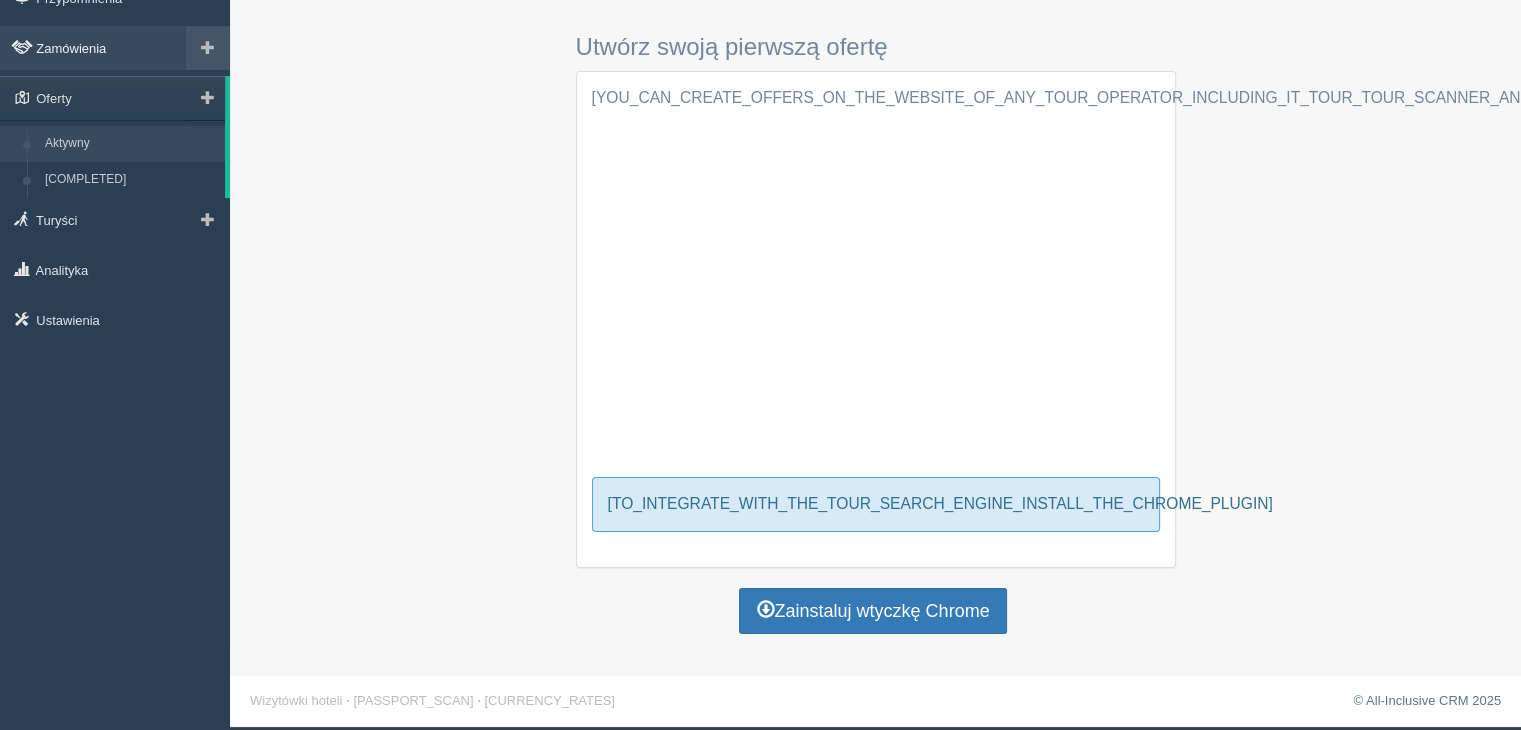 click on "Zamówienia" at bounding box center [115, 48] 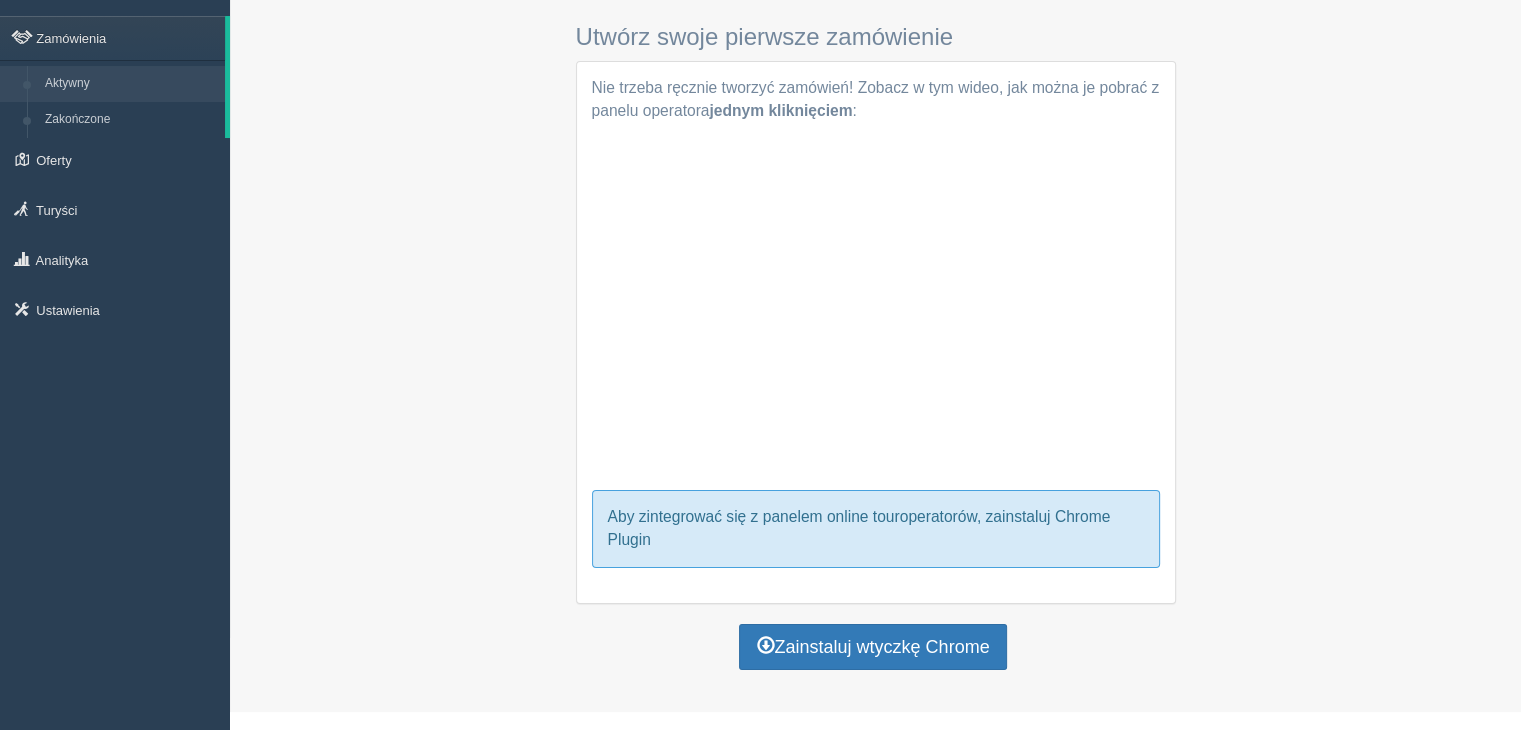 scroll, scrollTop: 100, scrollLeft: 0, axis: vertical 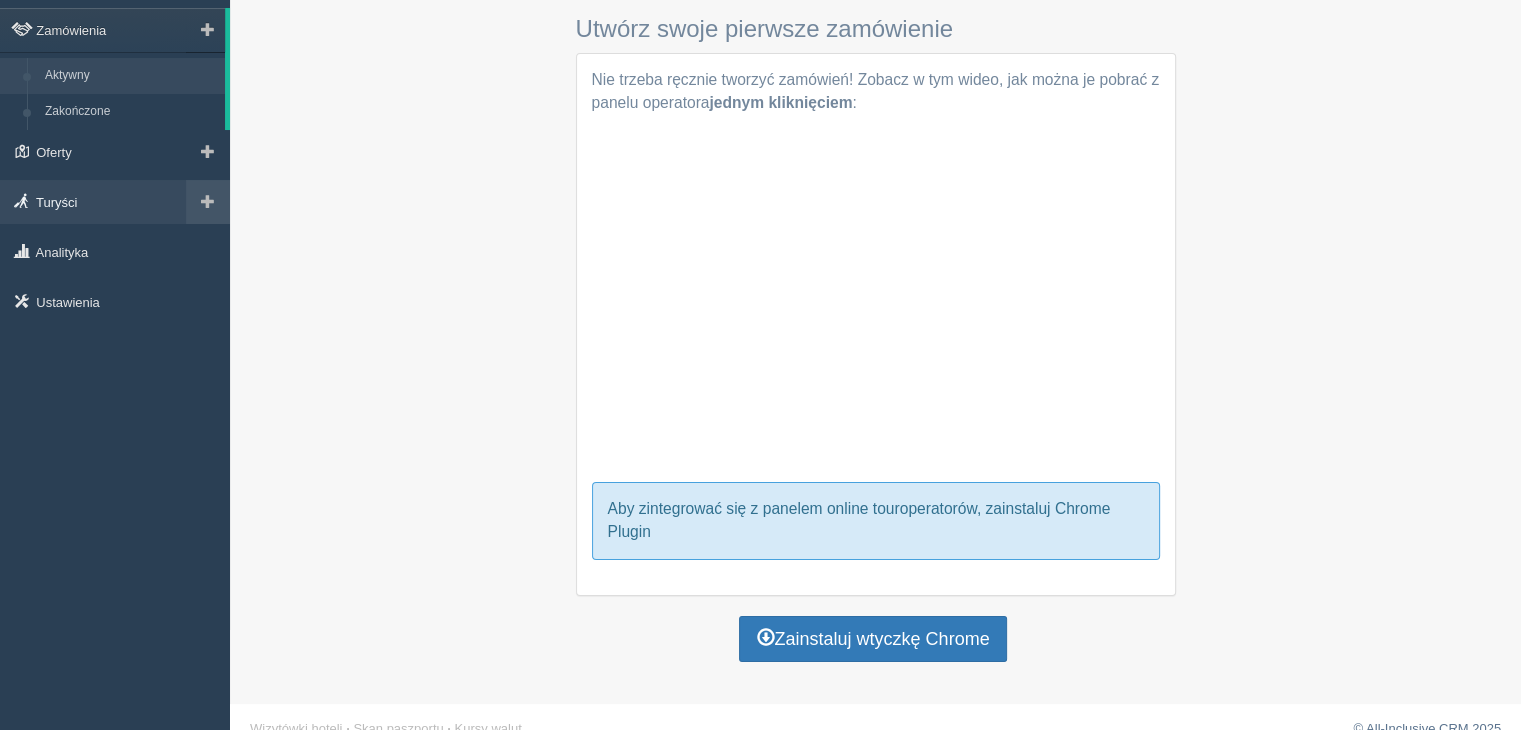 click on "Turyści" at bounding box center [115, 202] 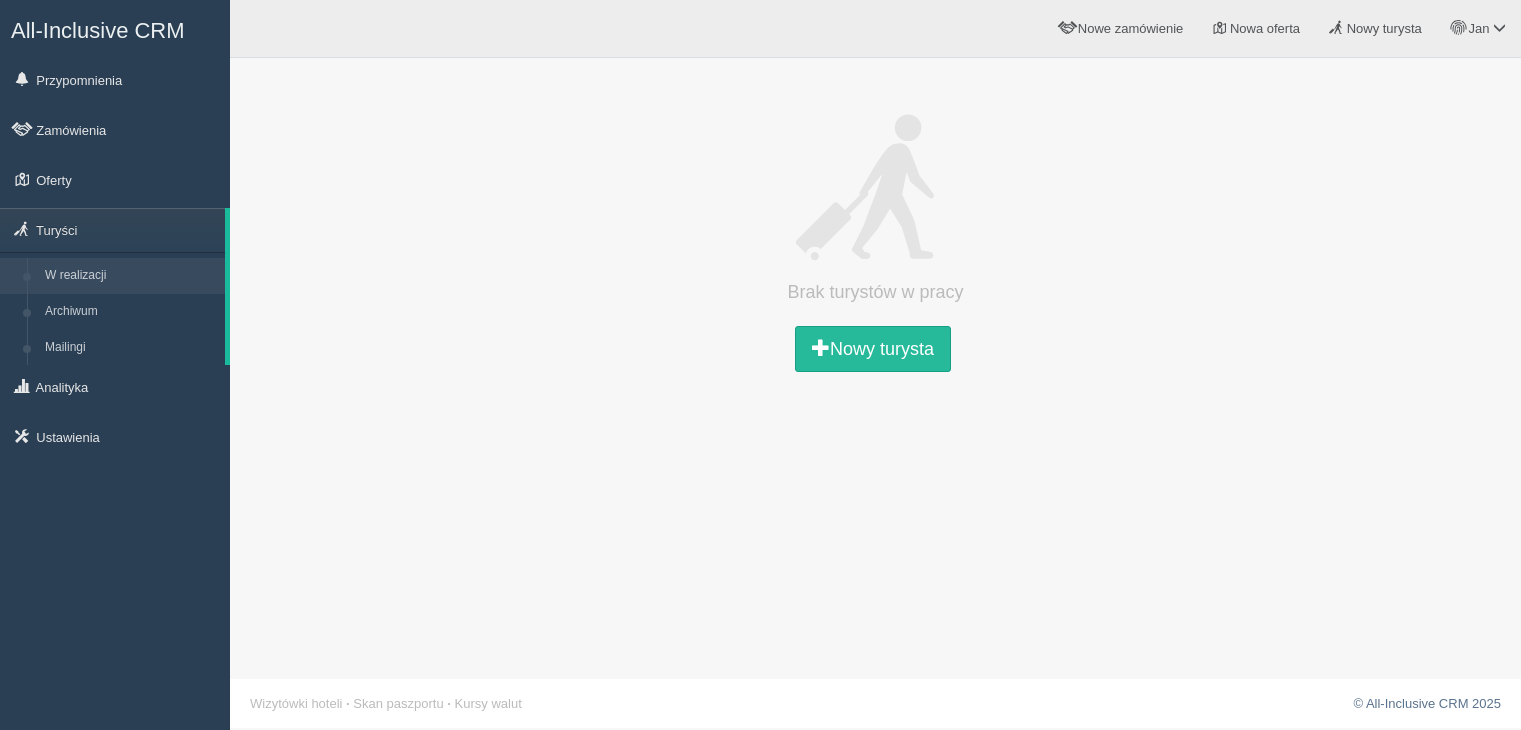 scroll, scrollTop: 0, scrollLeft: 0, axis: both 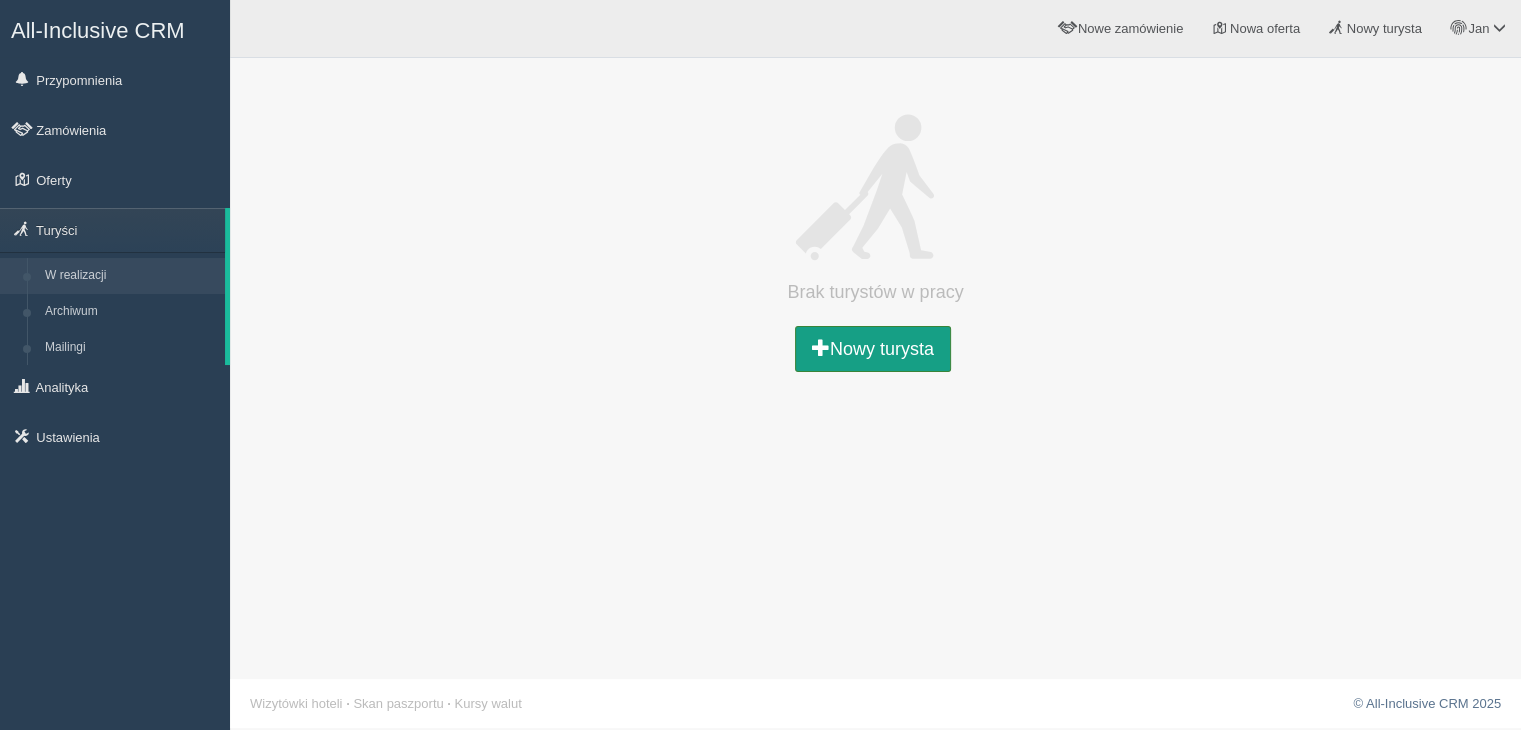 click on "Nowy turysta" at bounding box center (873, 349) 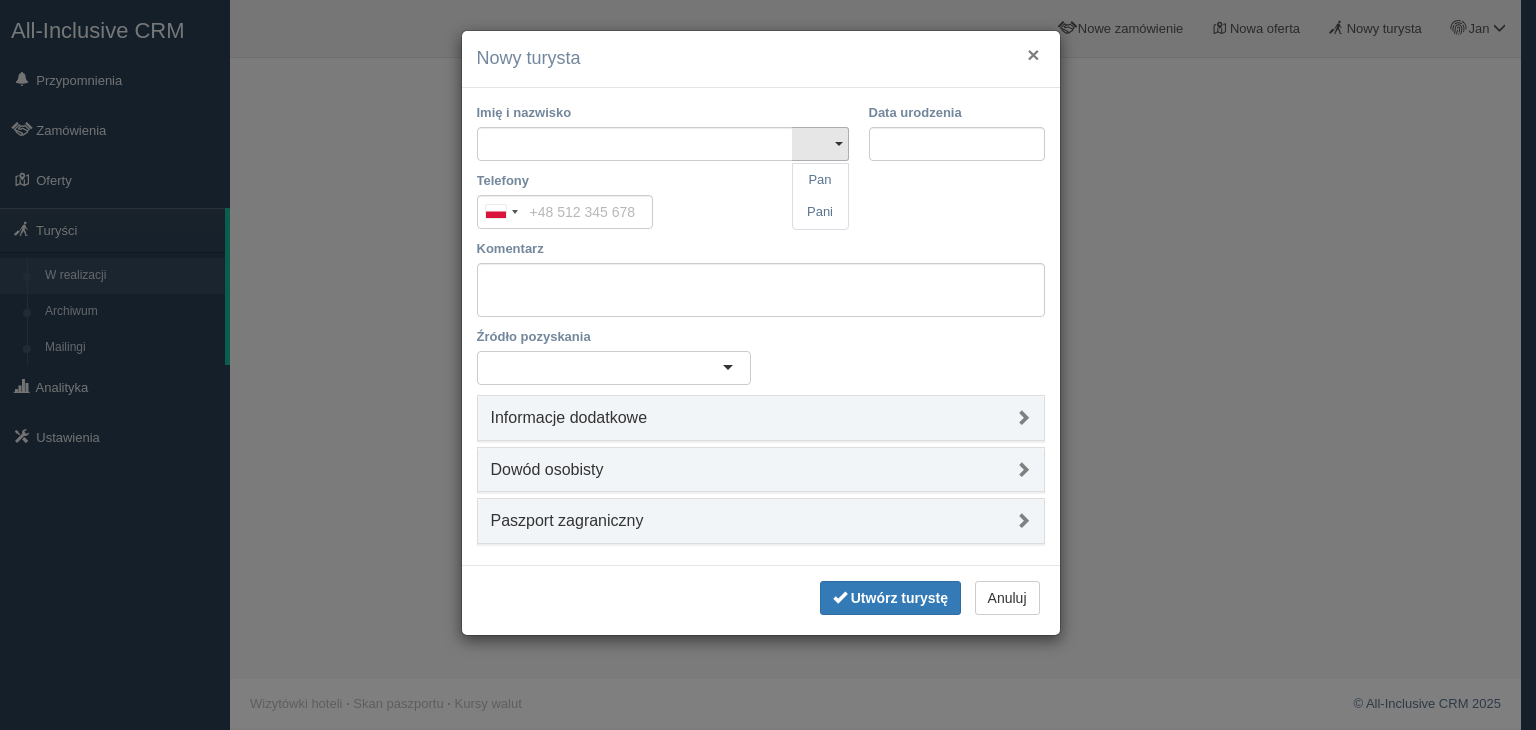 click on "×" at bounding box center (1033, 54) 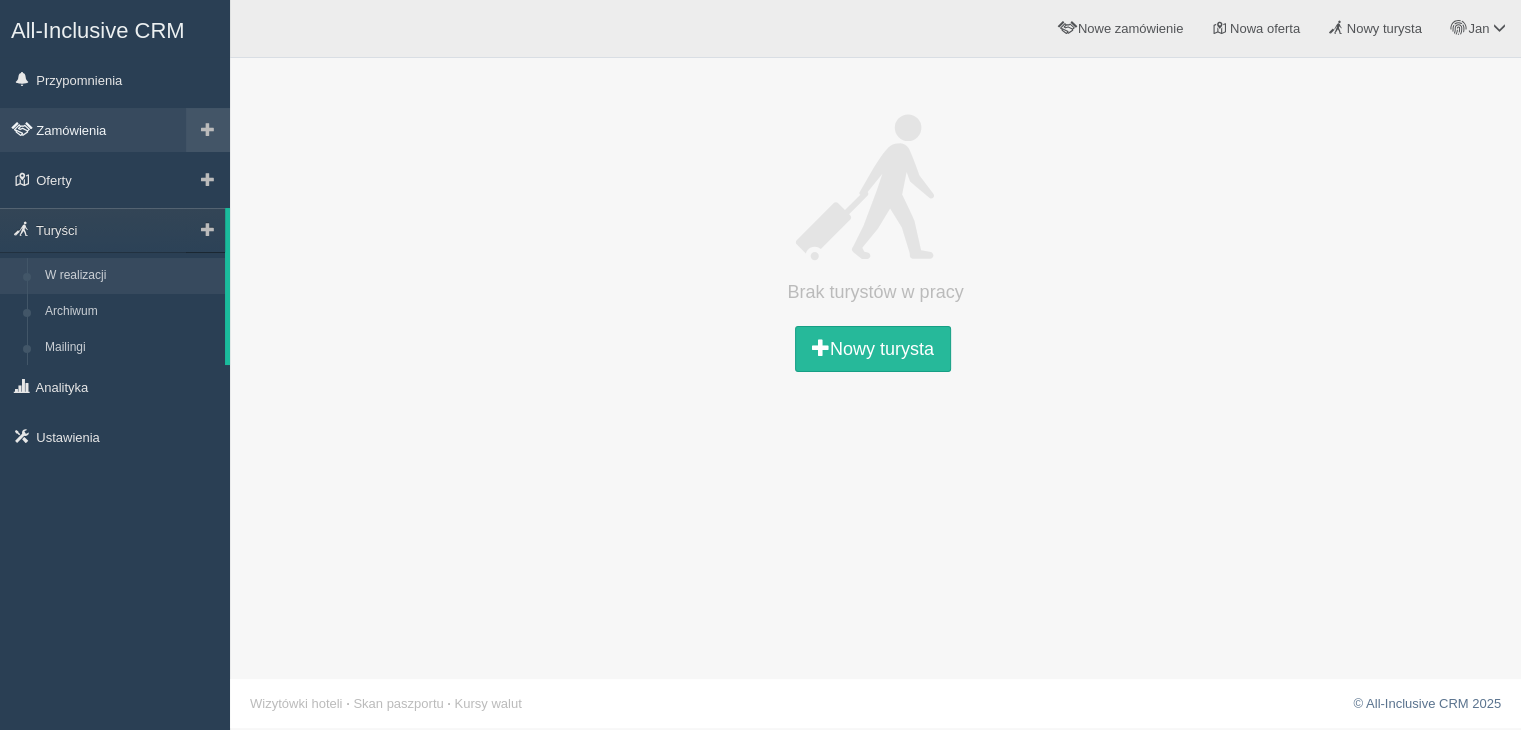 click on "Zamówienia" at bounding box center [115, 130] 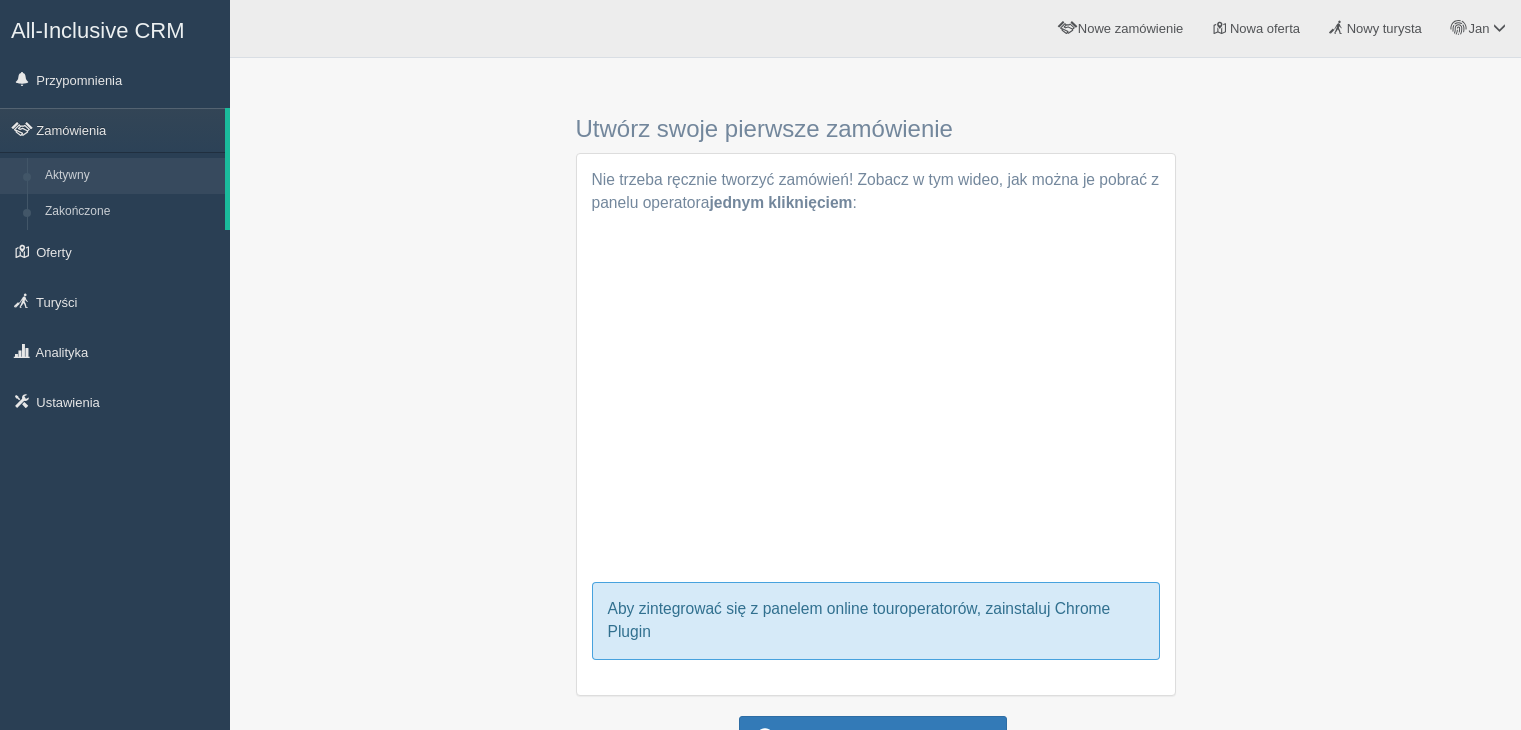scroll, scrollTop: 0, scrollLeft: 0, axis: both 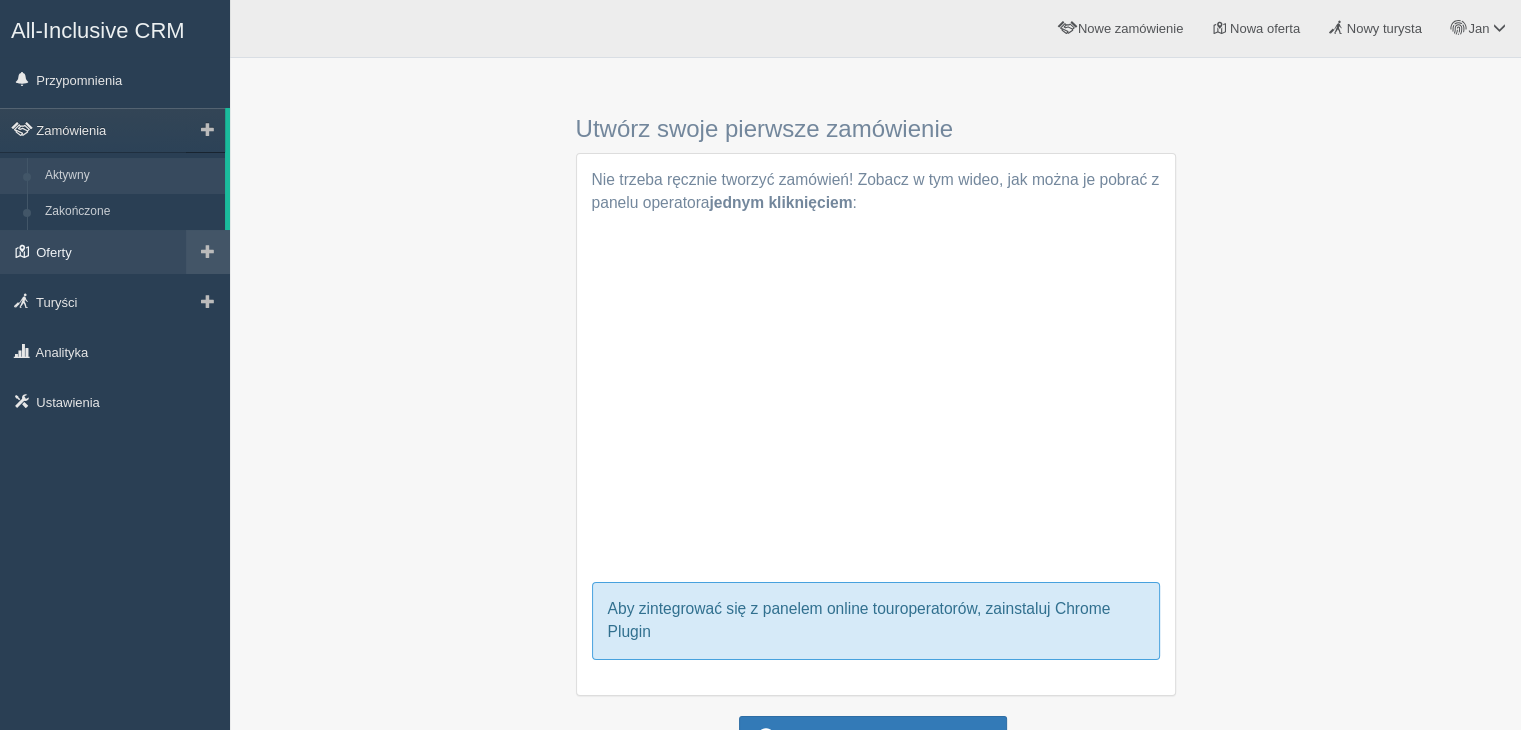 click on "Oferty" at bounding box center (115, 252) 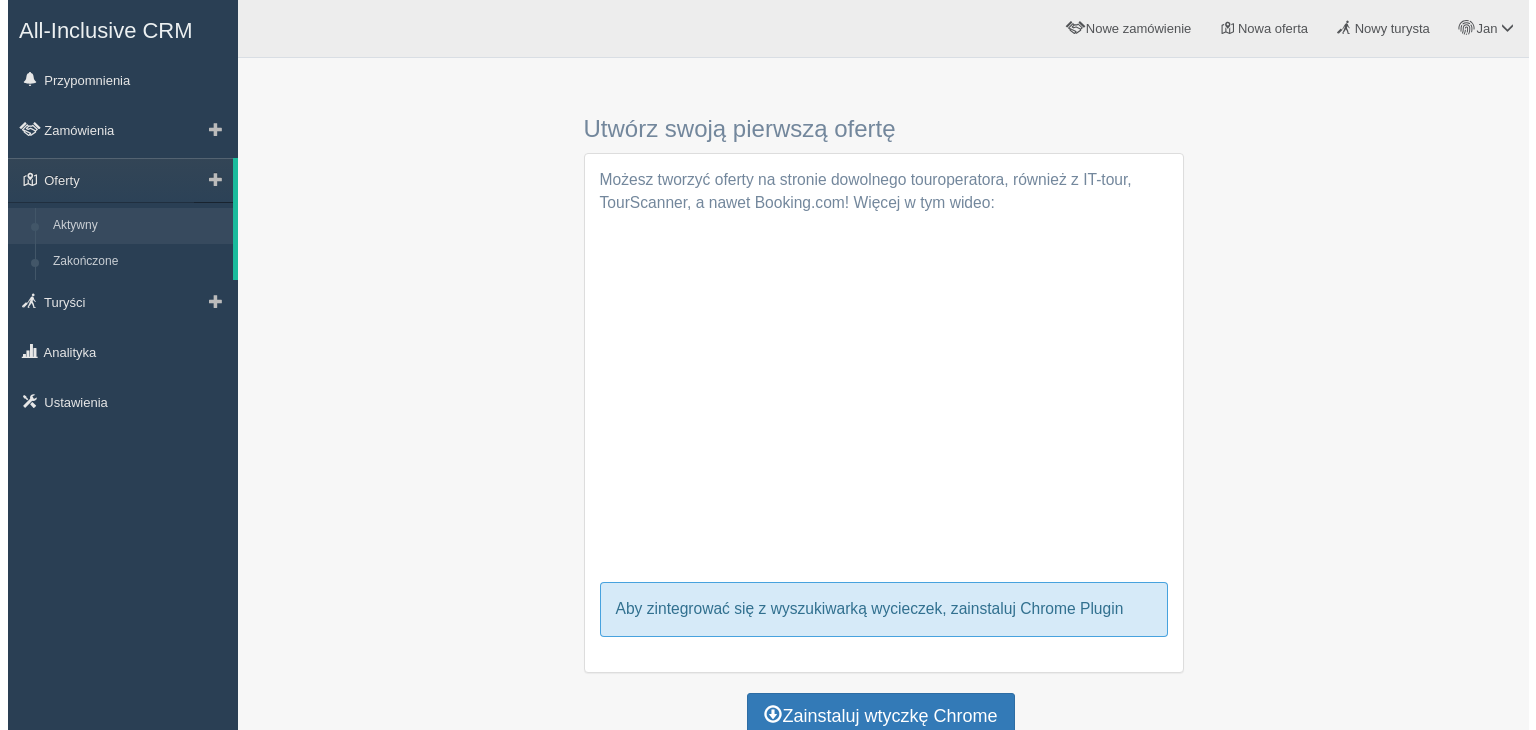 scroll, scrollTop: 0, scrollLeft: 0, axis: both 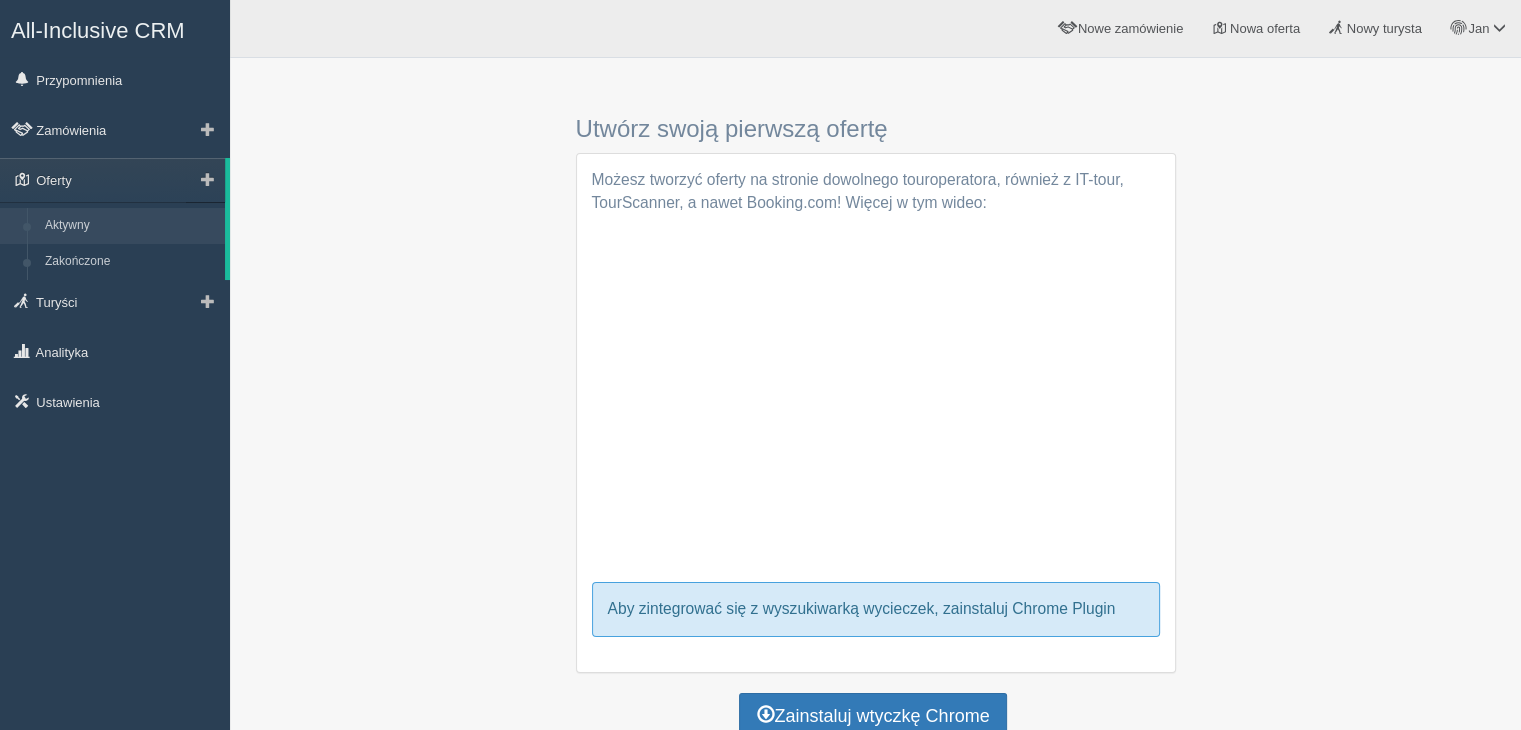 click at bounding box center [205, 180] 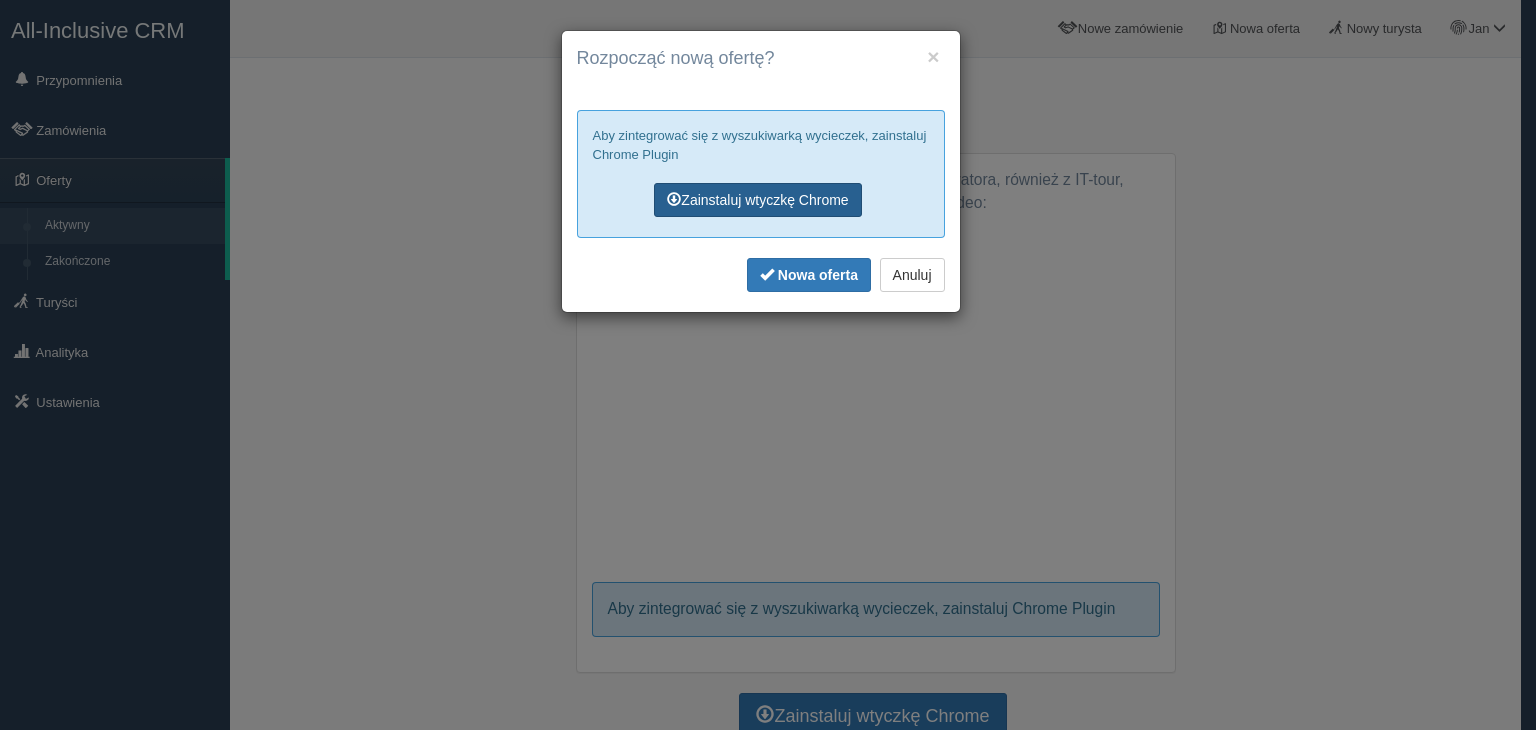 click on "Zainstaluj wtyczkę Chrome" at bounding box center [757, 200] 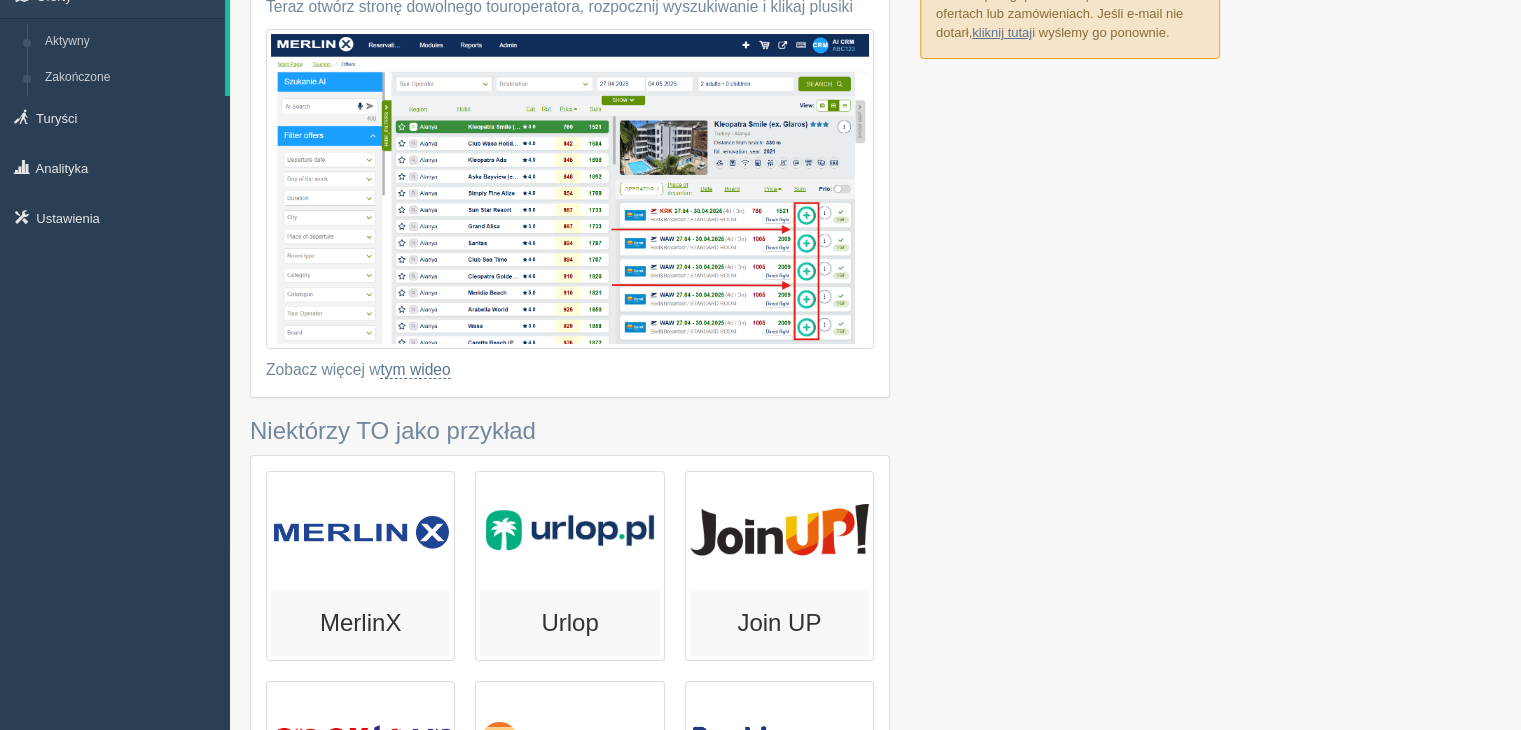 scroll, scrollTop: 0, scrollLeft: 0, axis: both 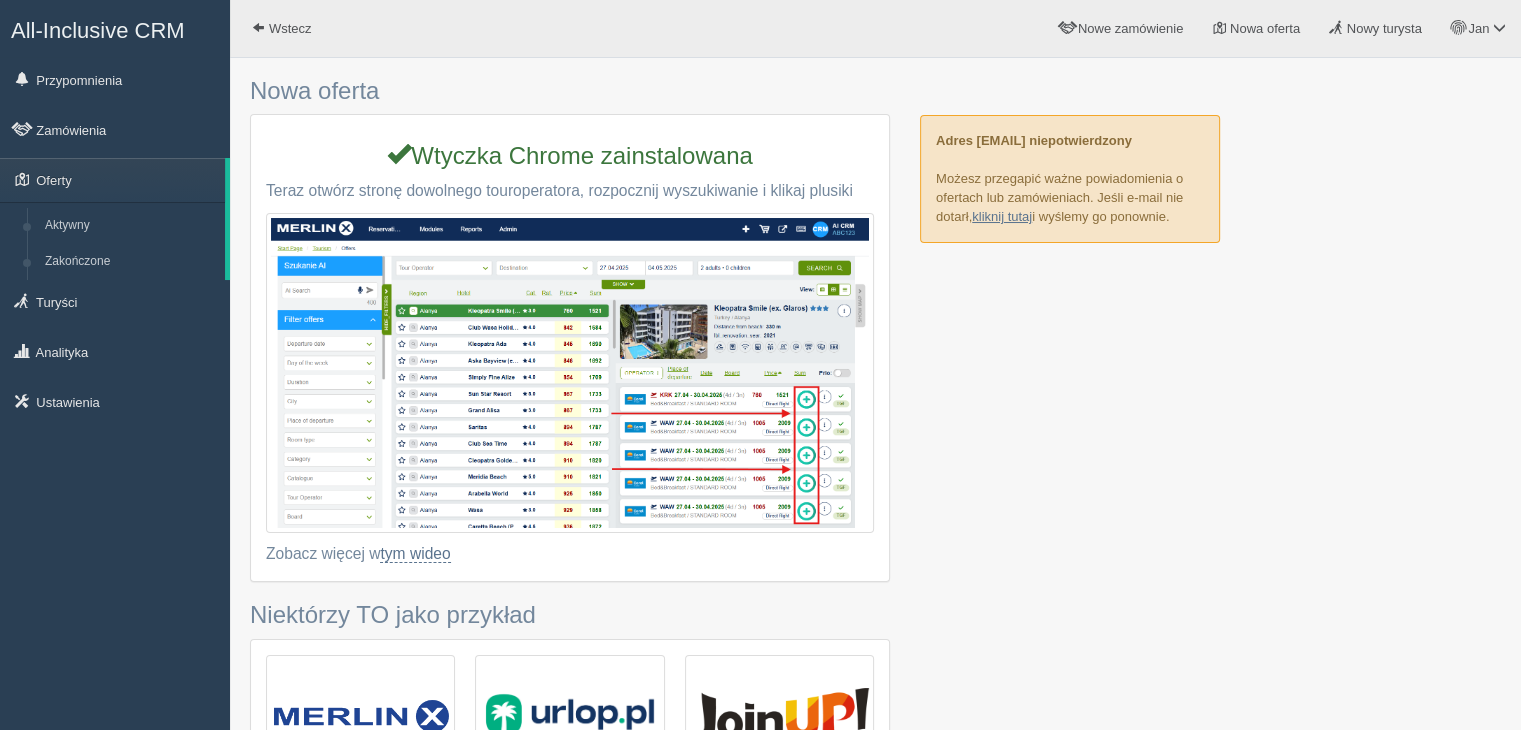 click on "Adres [EMAIL] niepotwierdzony" at bounding box center [1034, 140] 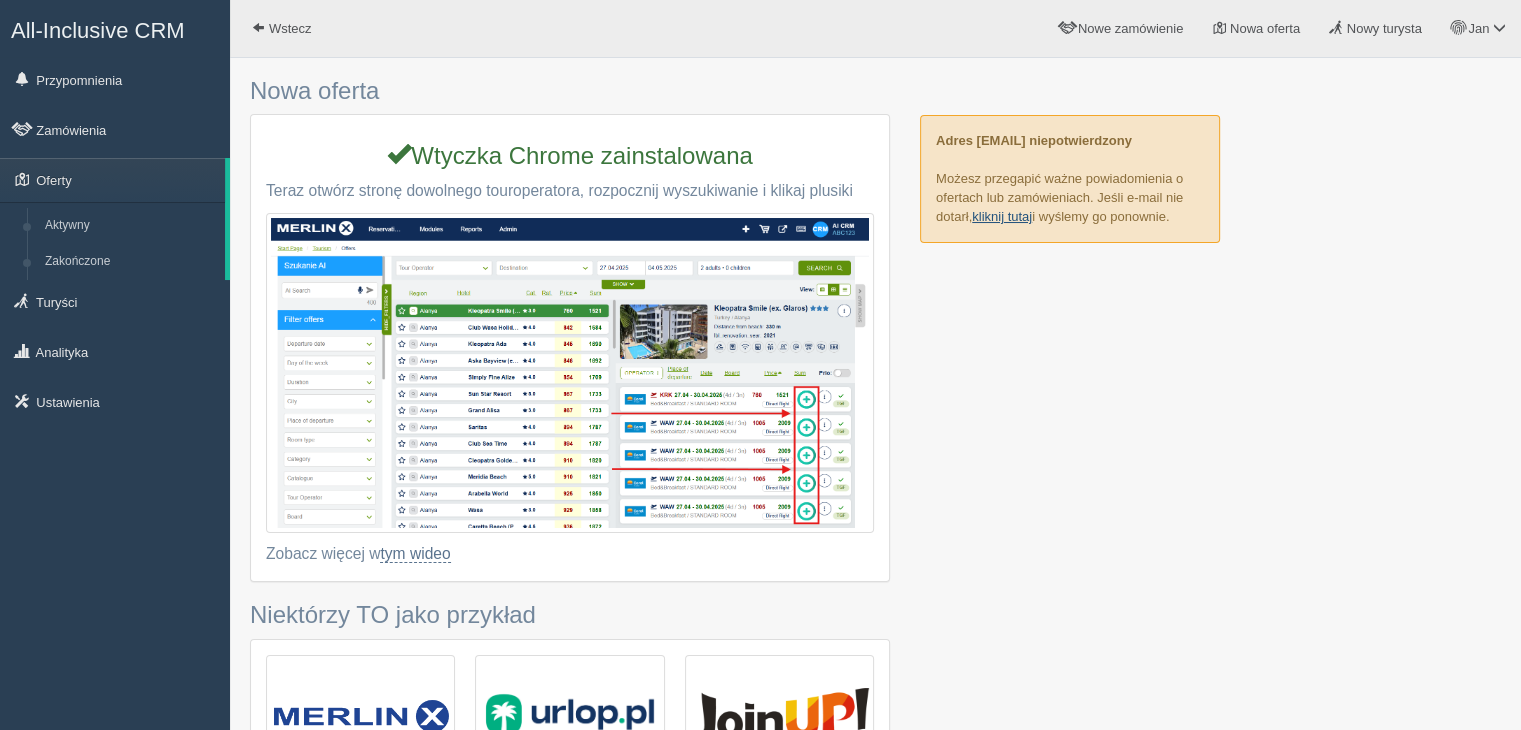 click on "kliknij tutaj" at bounding box center (1002, 216) 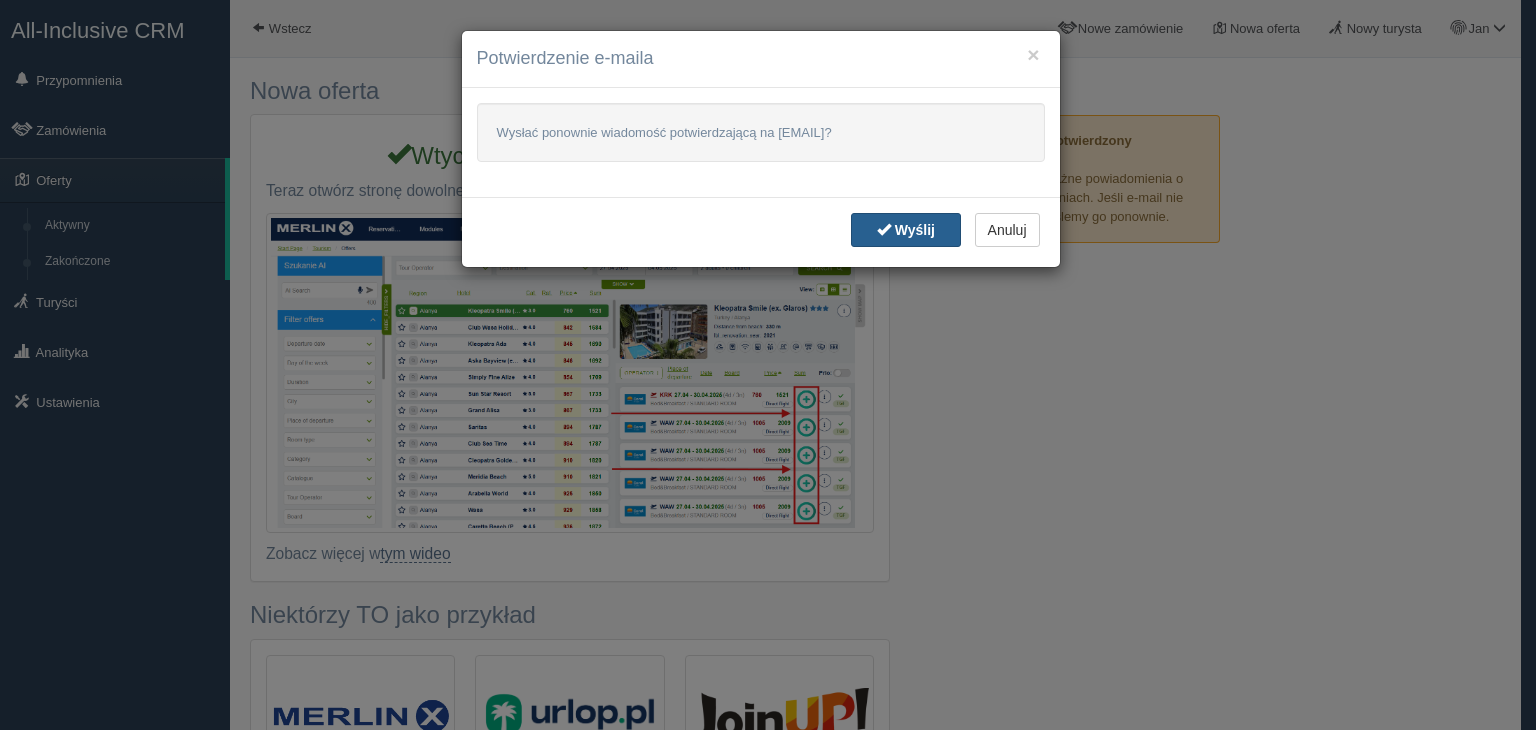 click on "Wyślij" at bounding box center [915, 230] 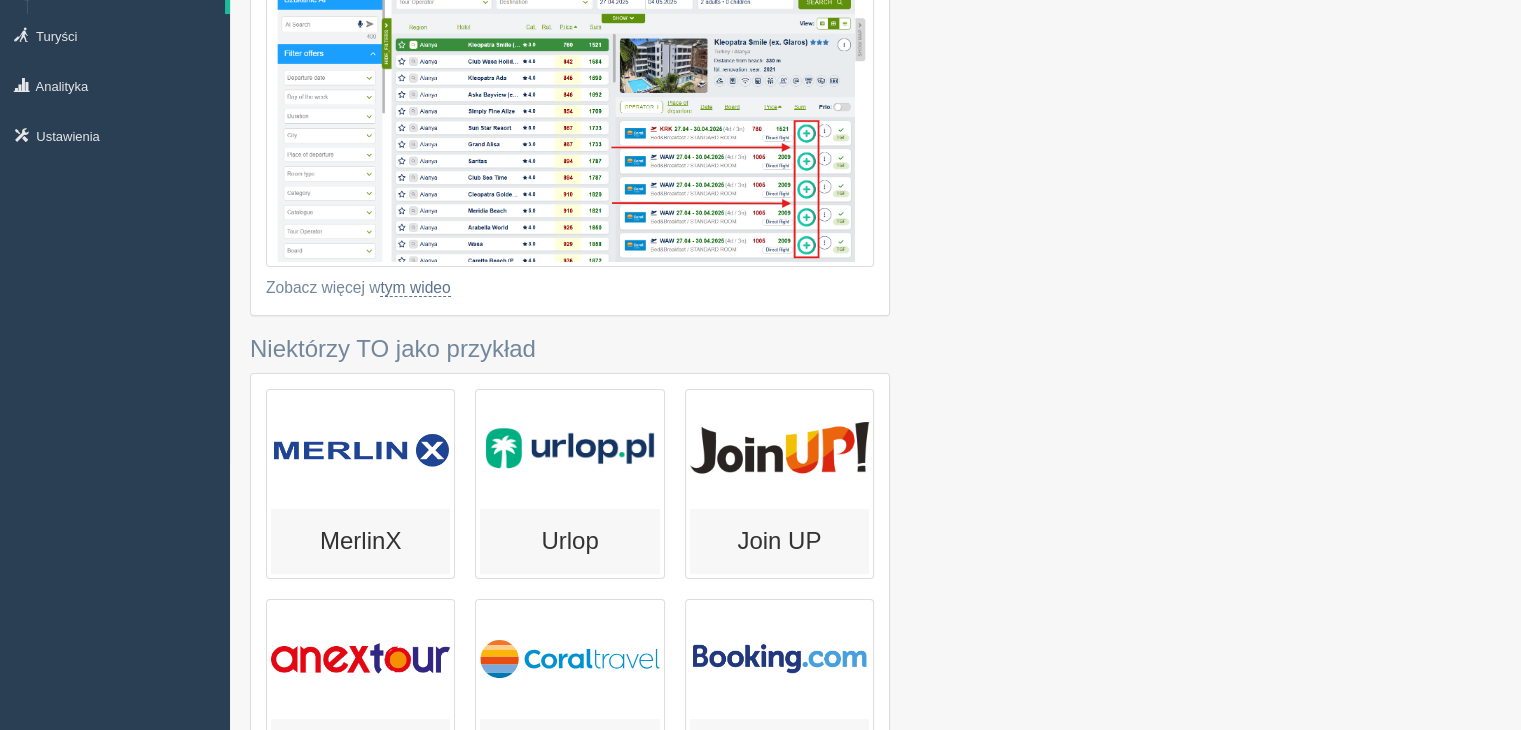 scroll, scrollTop: 300, scrollLeft: 0, axis: vertical 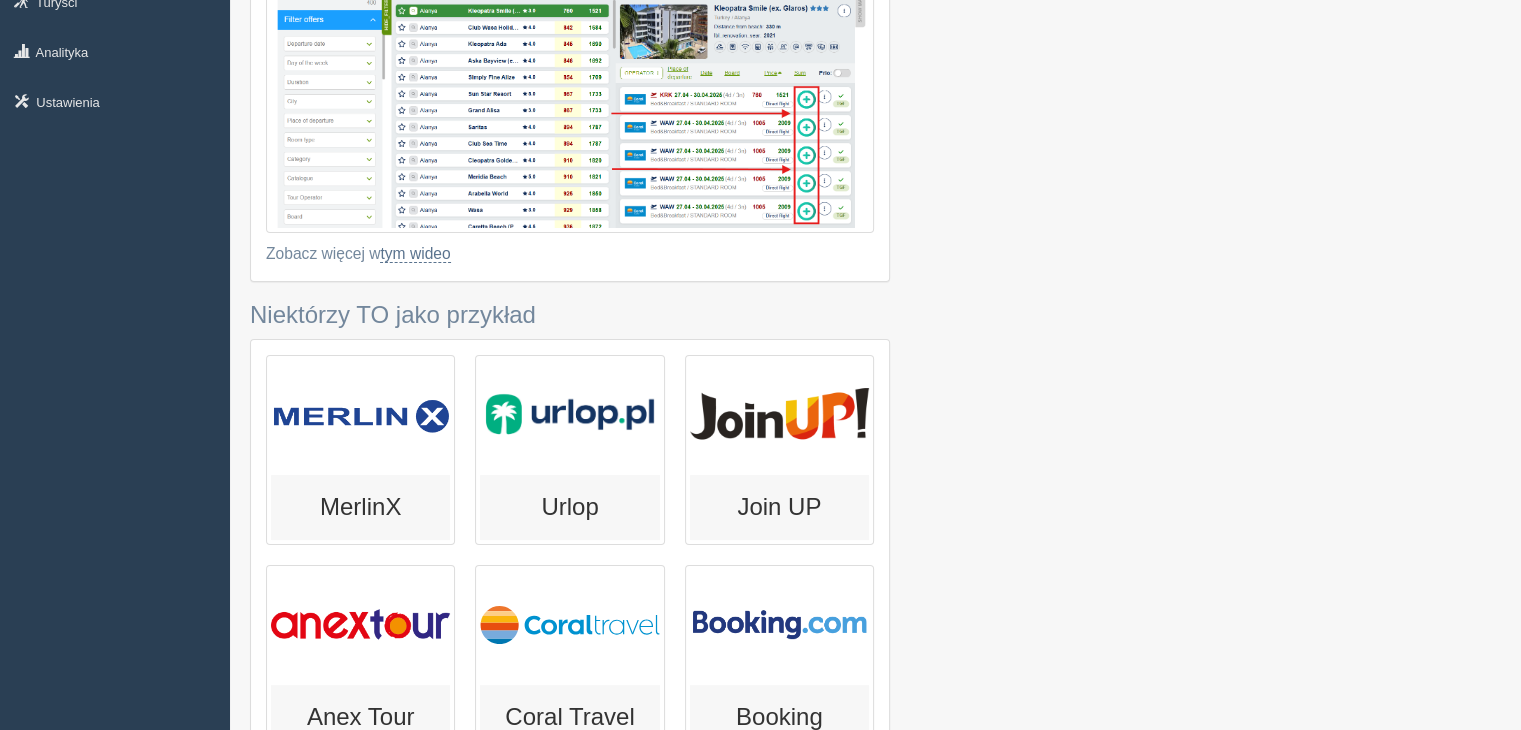 click at bounding box center (360, 415) 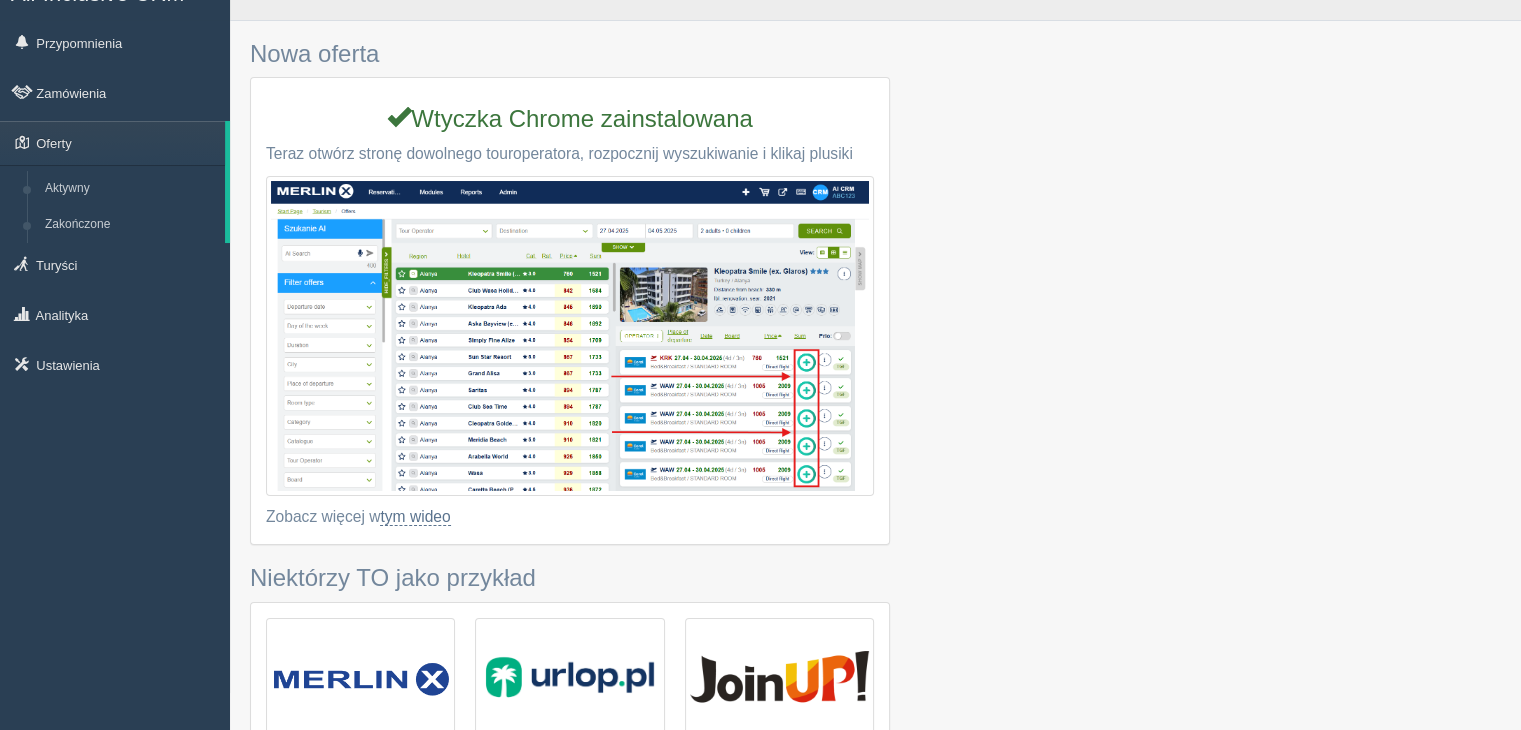 scroll, scrollTop: 0, scrollLeft: 0, axis: both 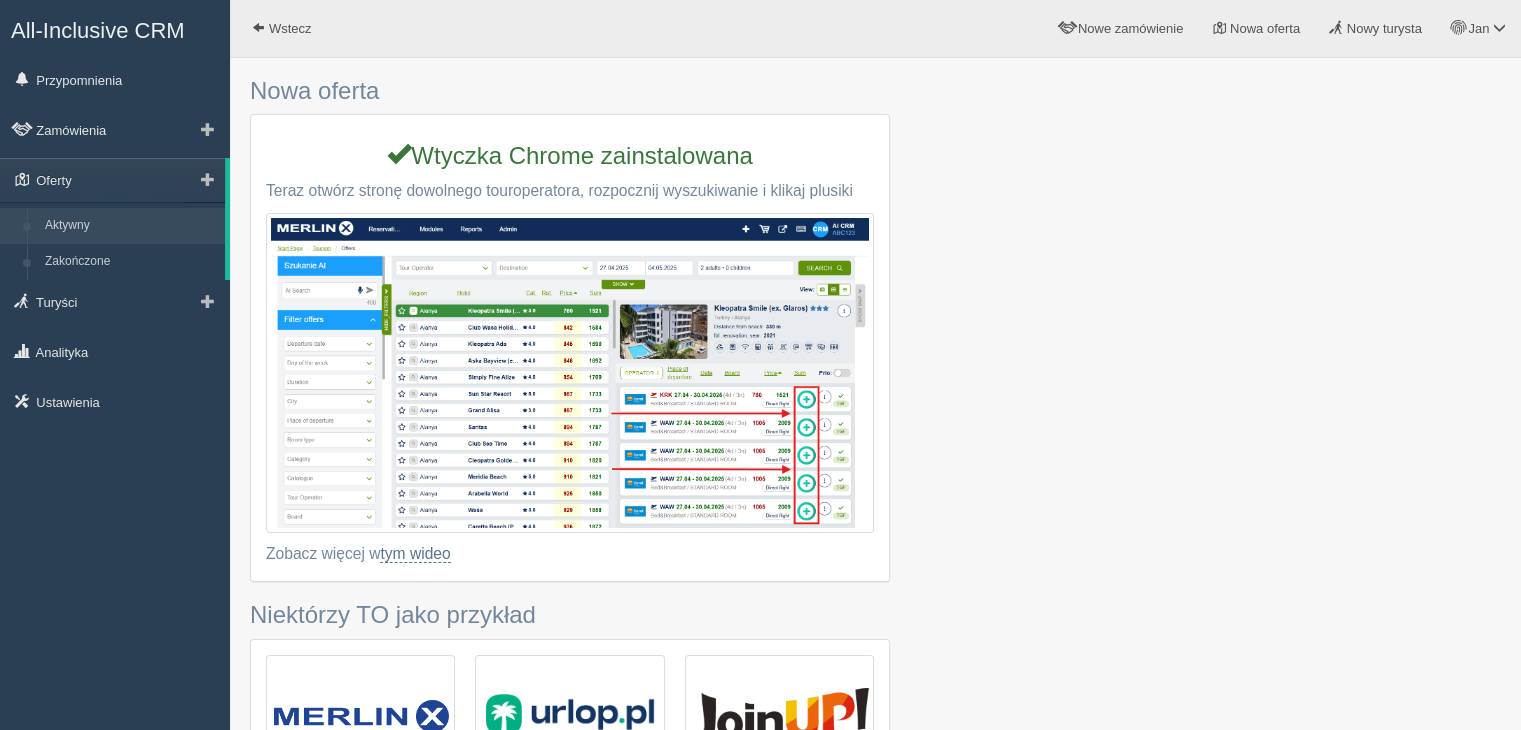 click on "Aktywny" at bounding box center [130, 226] 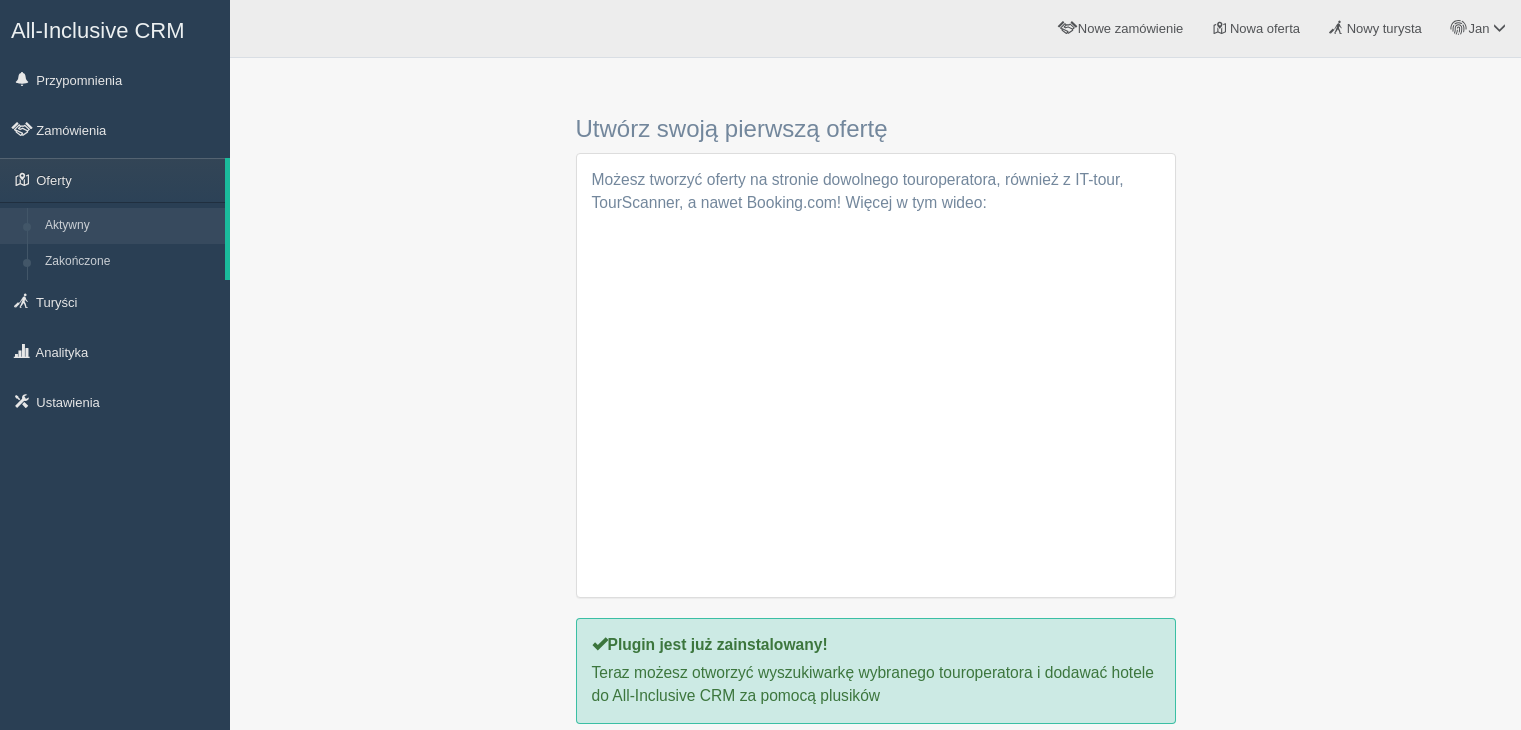 scroll, scrollTop: 0, scrollLeft: 0, axis: both 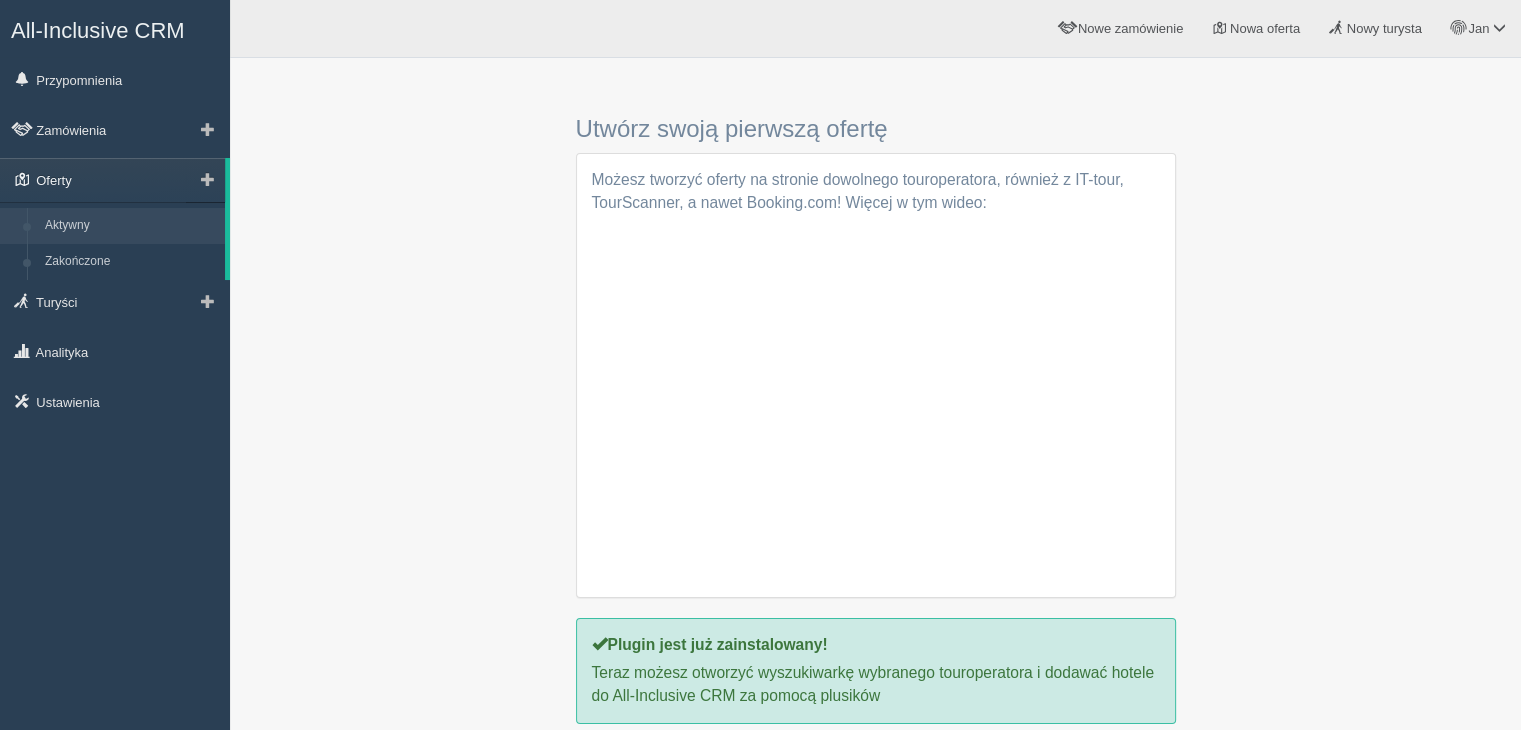 click on "Oferty" at bounding box center [112, 180] 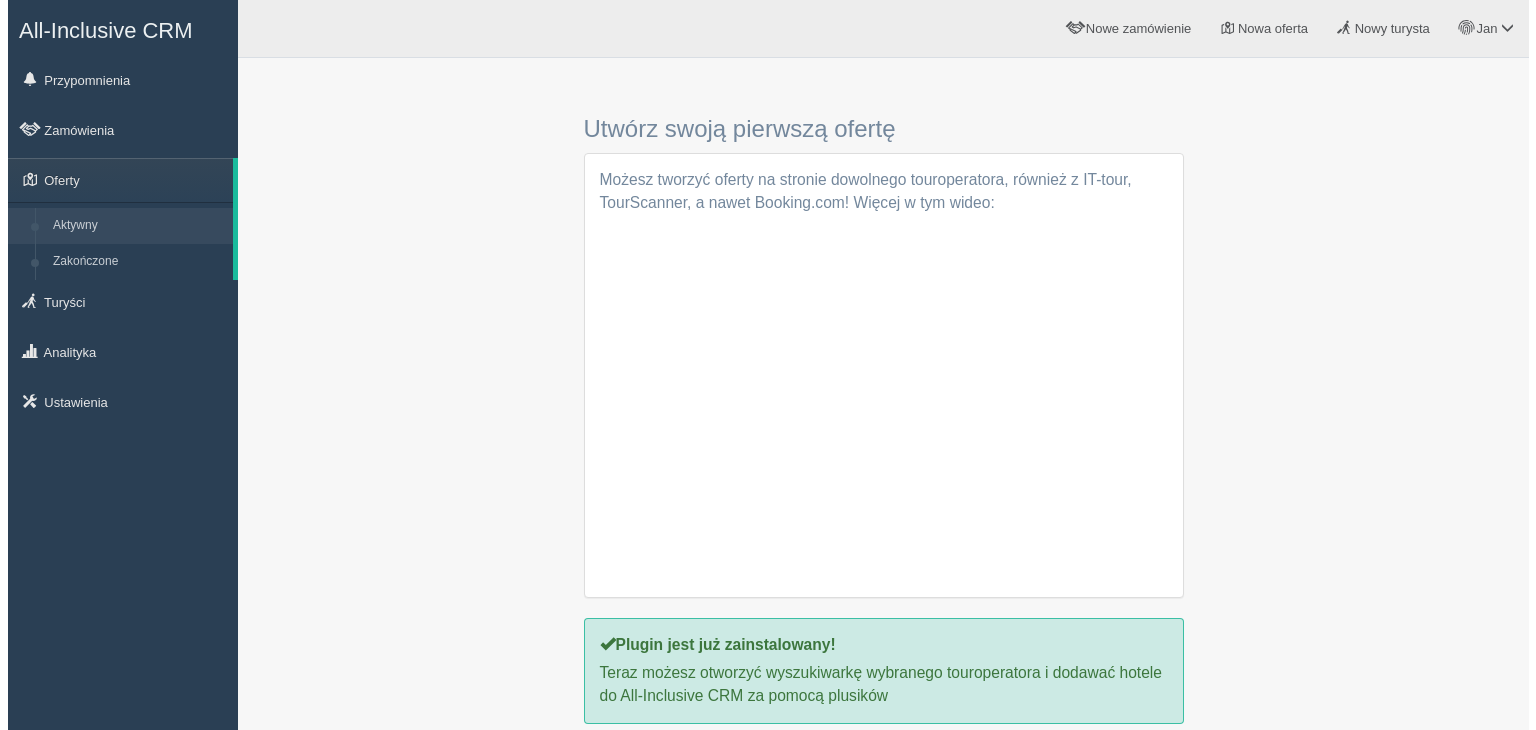 scroll, scrollTop: 0, scrollLeft: 0, axis: both 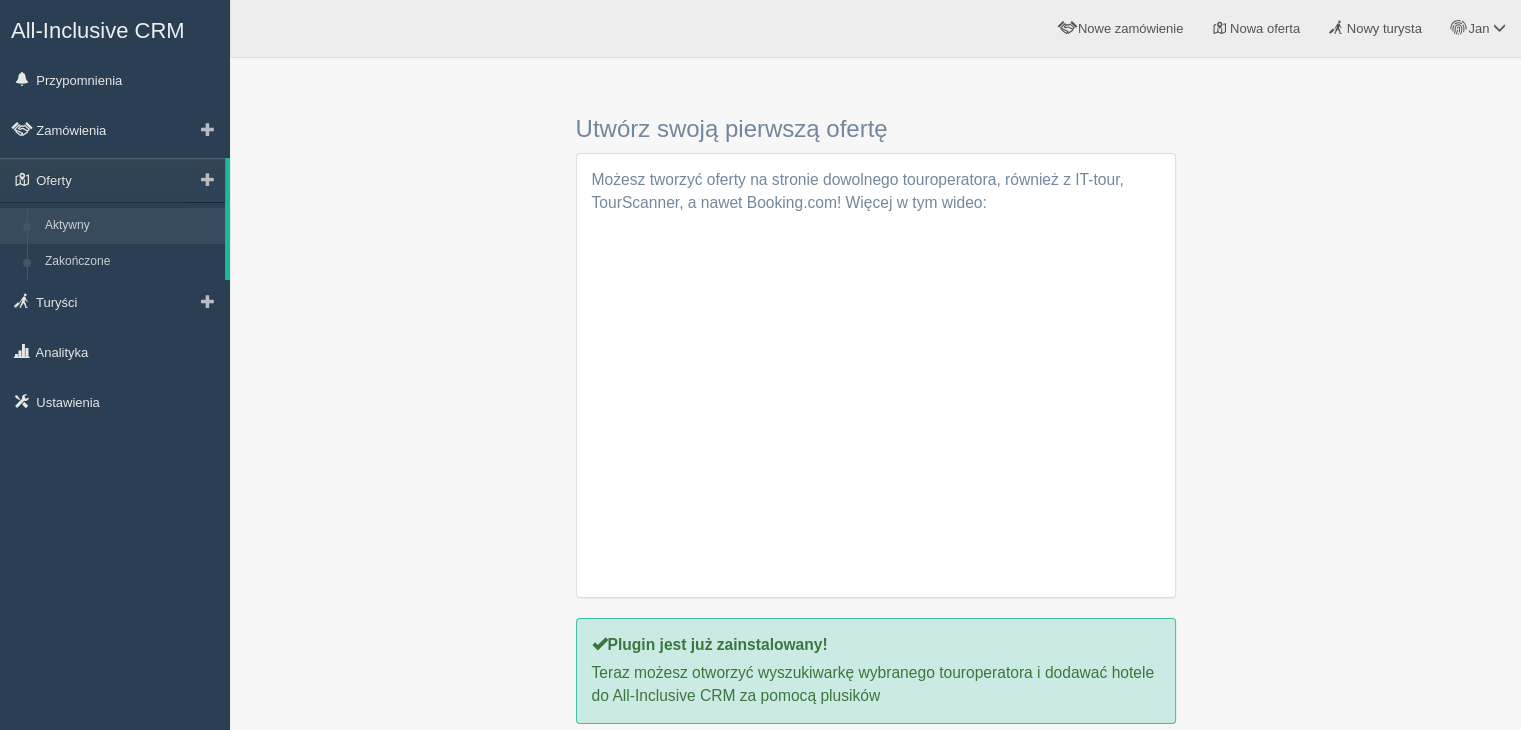 click at bounding box center (208, 179) 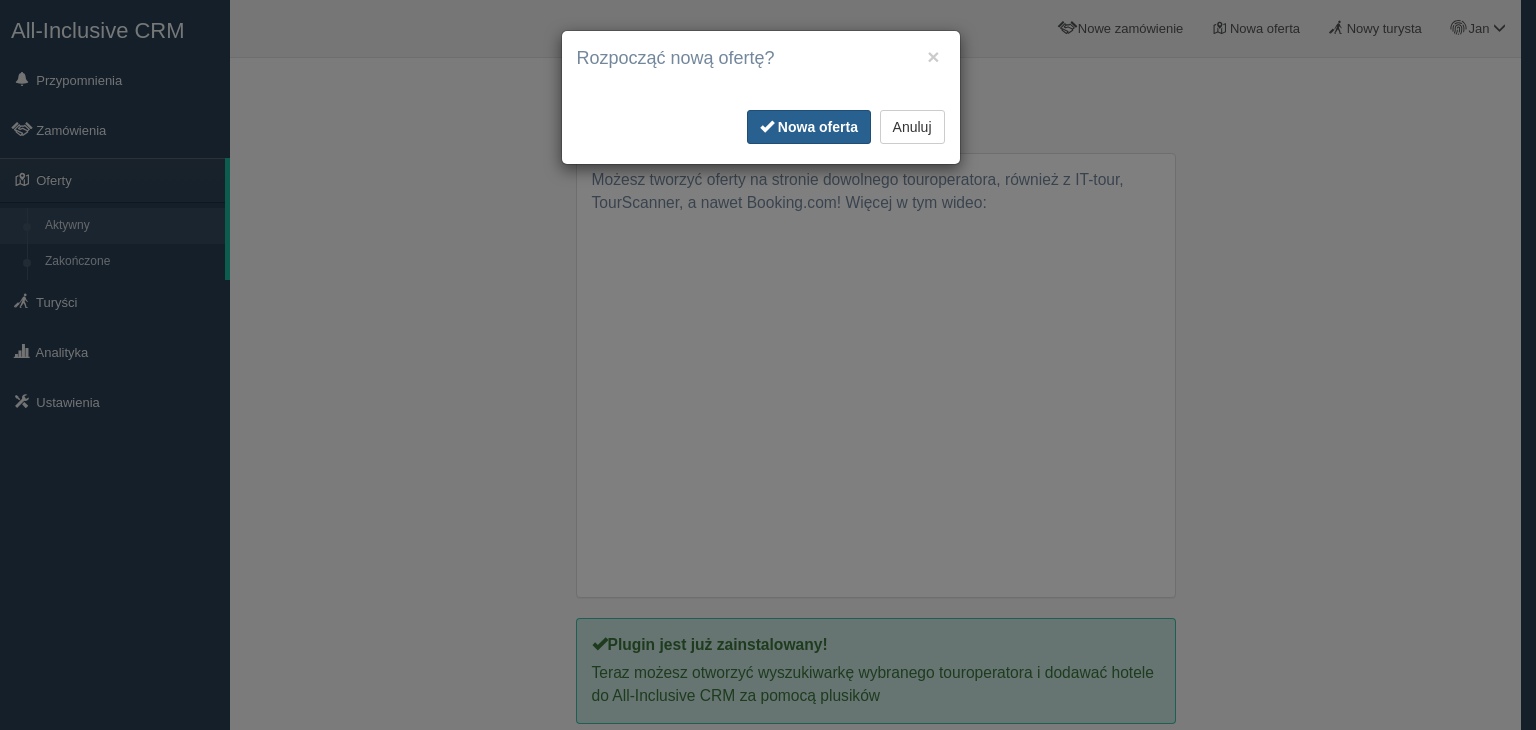 click on "Nowa oferta" at bounding box center [818, 127] 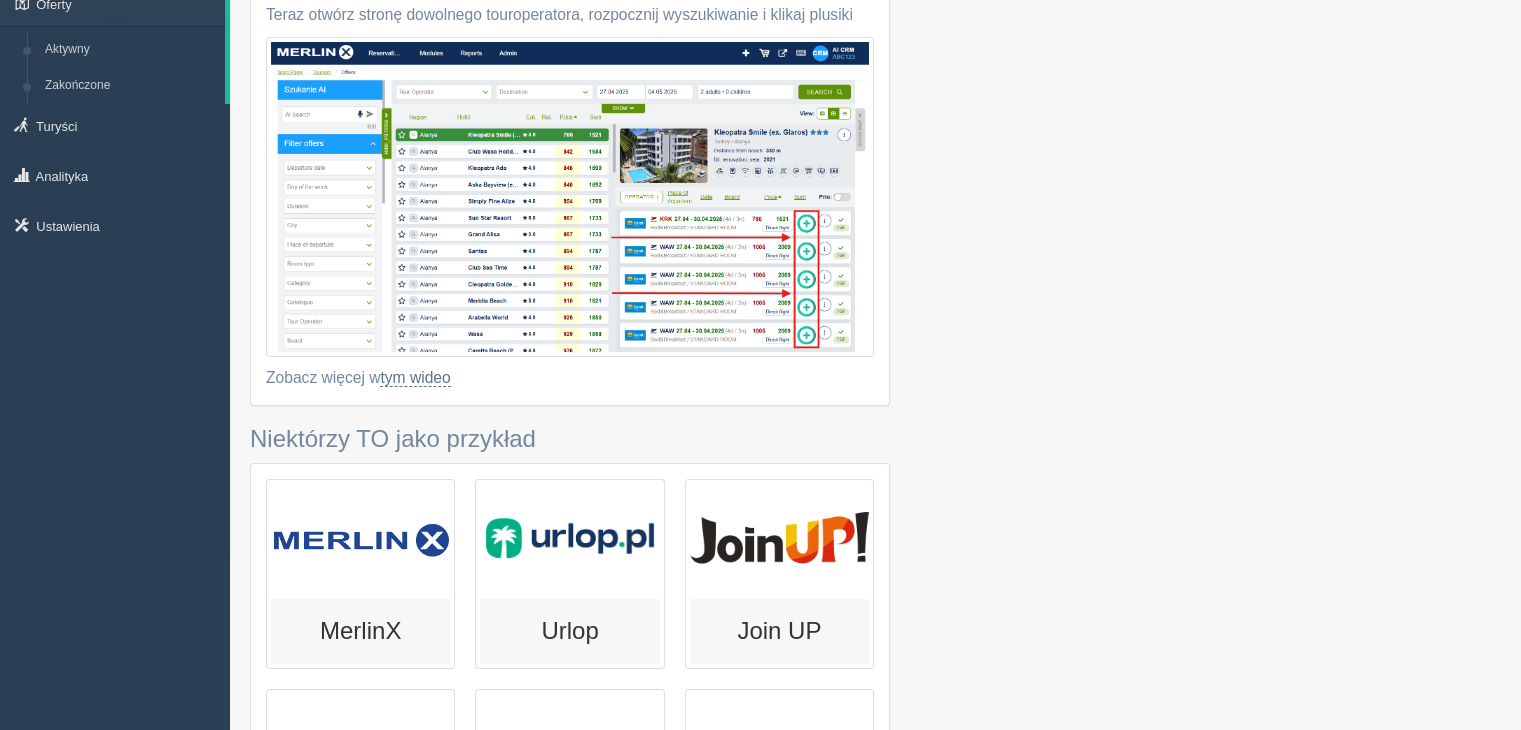 scroll, scrollTop: 166, scrollLeft: 0, axis: vertical 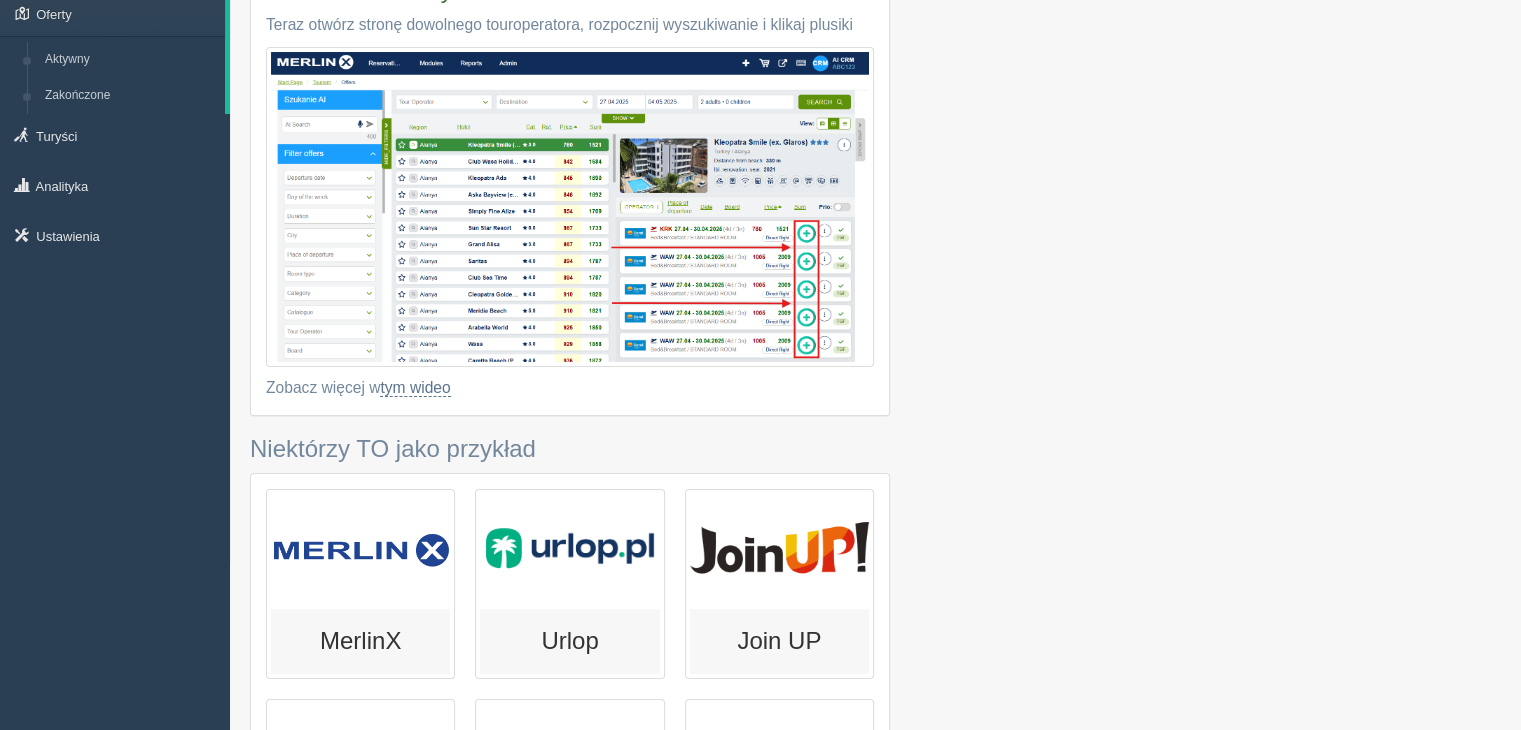 click at bounding box center (570, 207) 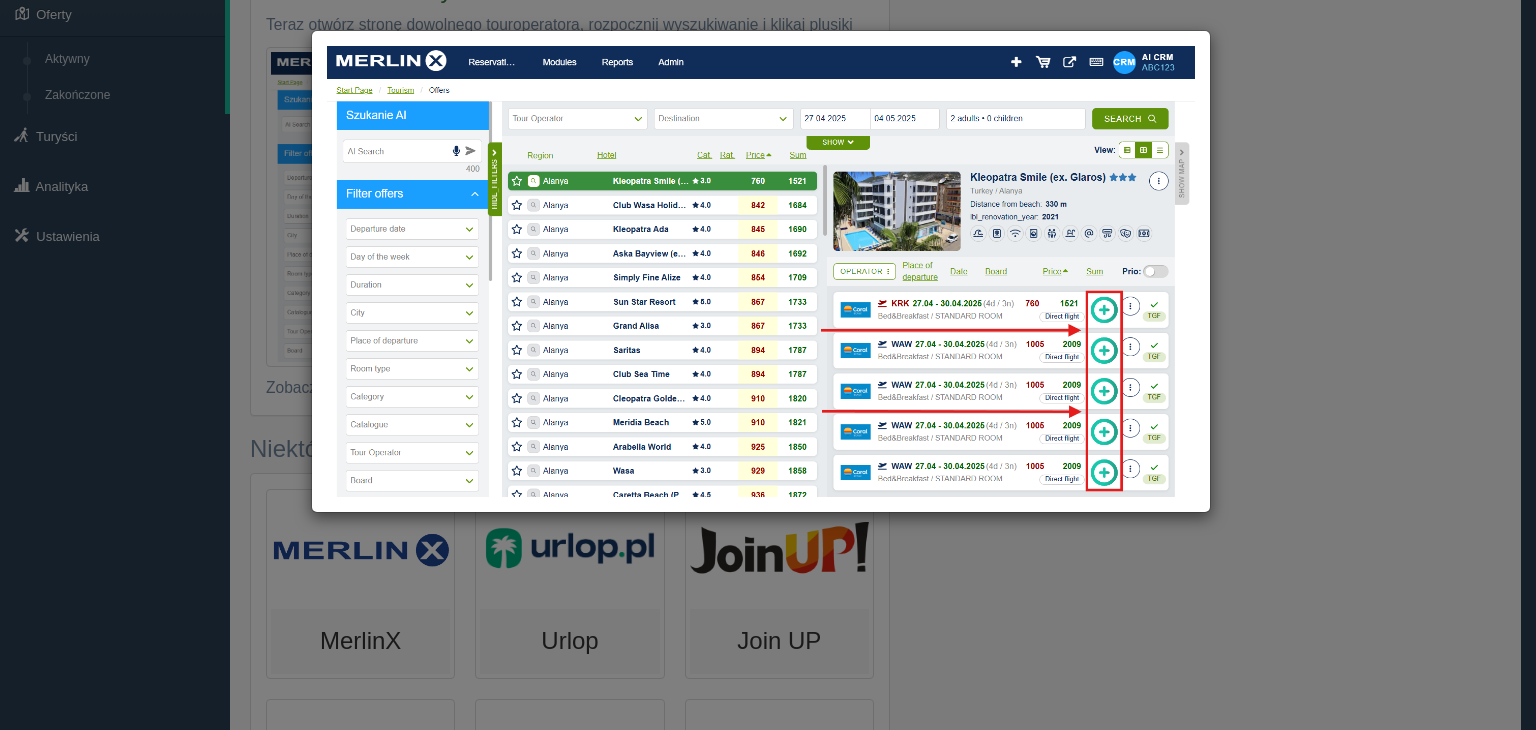click at bounding box center (768, 365) 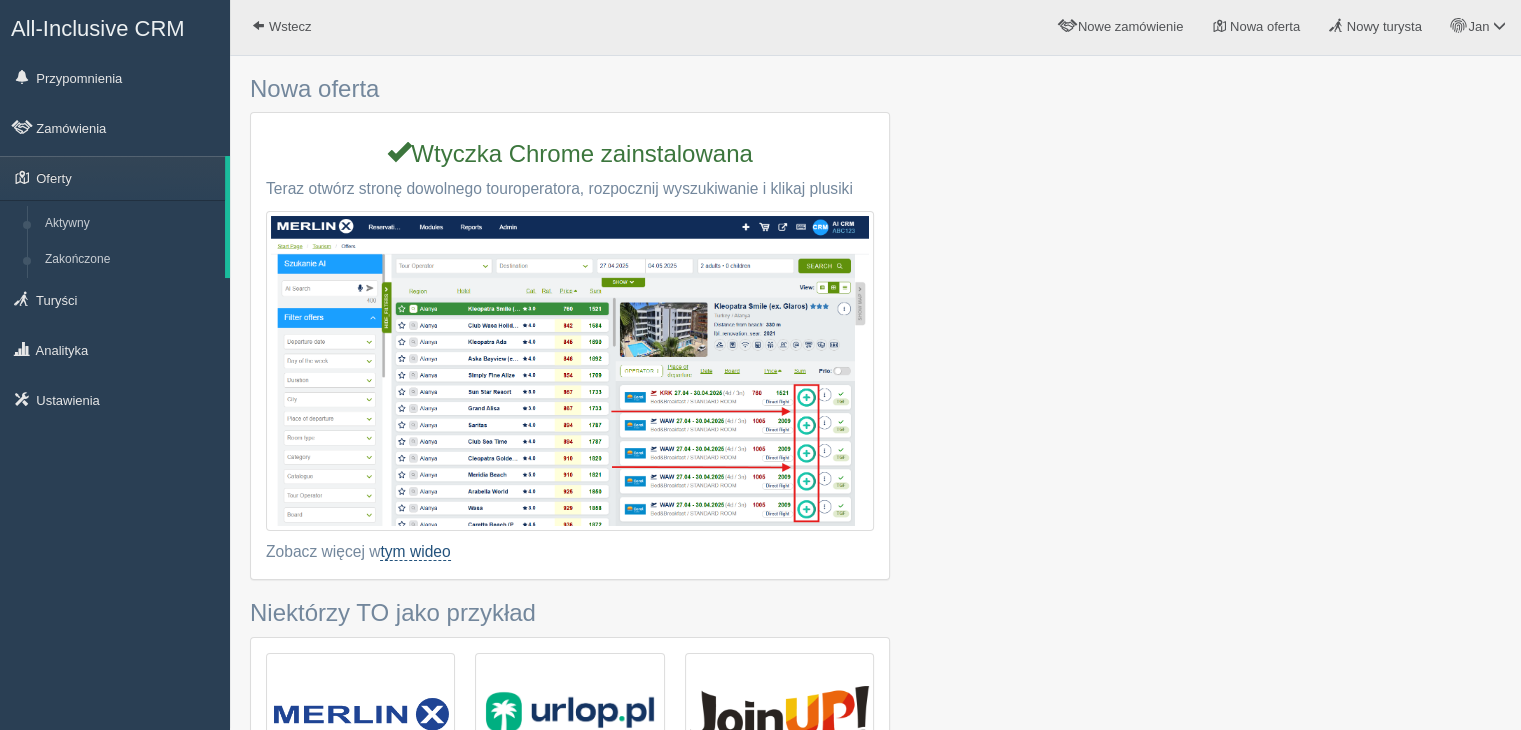 scroll, scrollTop: 0, scrollLeft: 0, axis: both 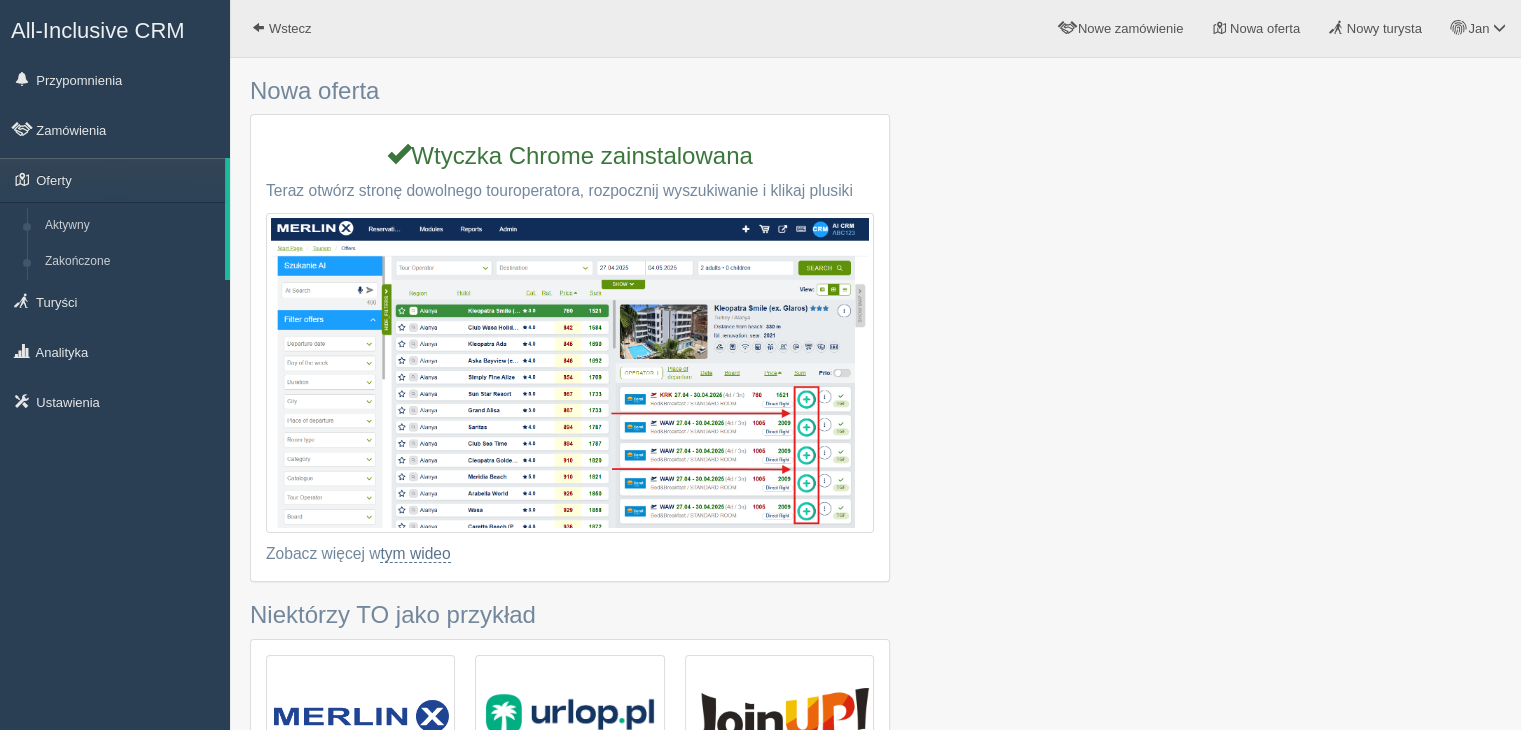 drag, startPoint x: 417, startPoint y: 153, endPoint x: 581, endPoint y: 144, distance: 164.24677 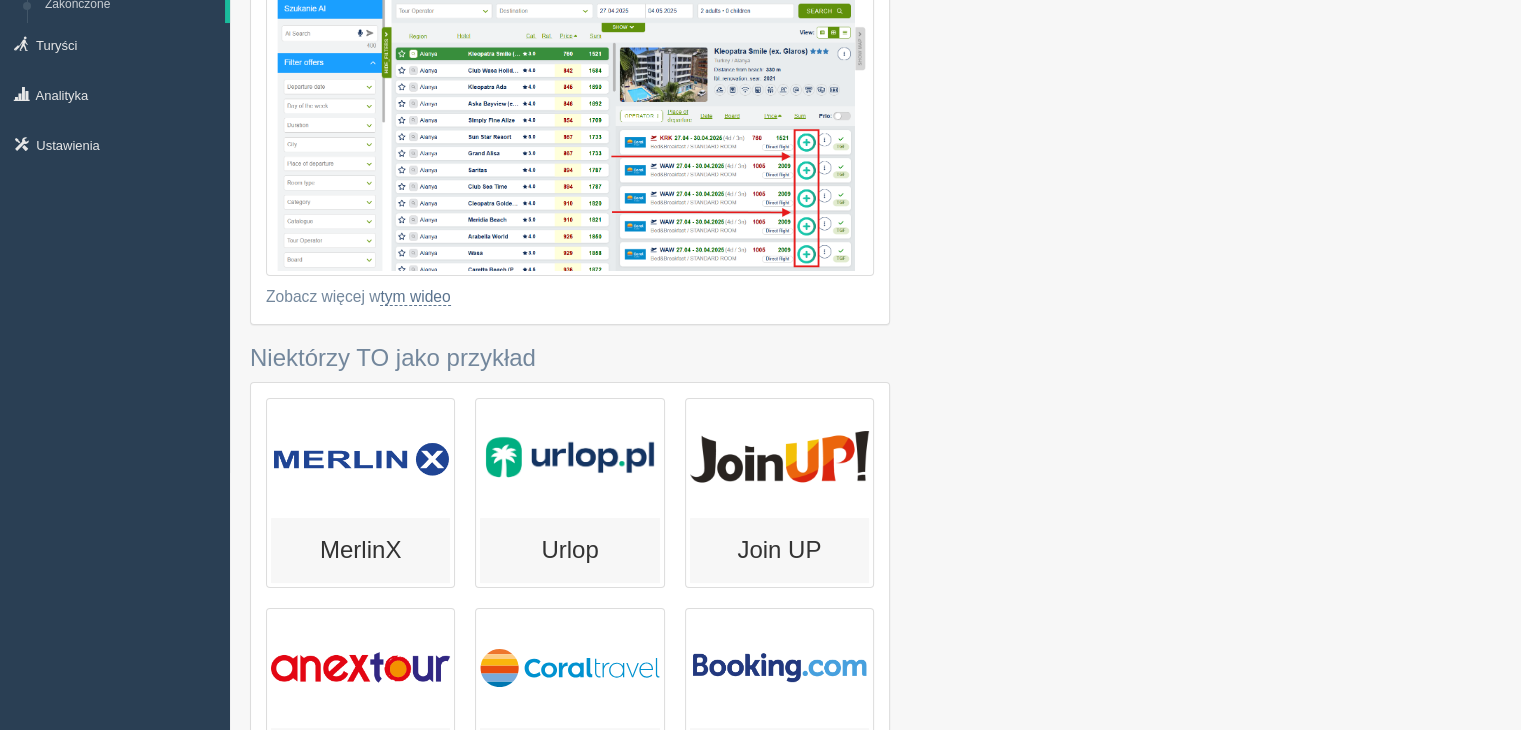 scroll, scrollTop: 100, scrollLeft: 0, axis: vertical 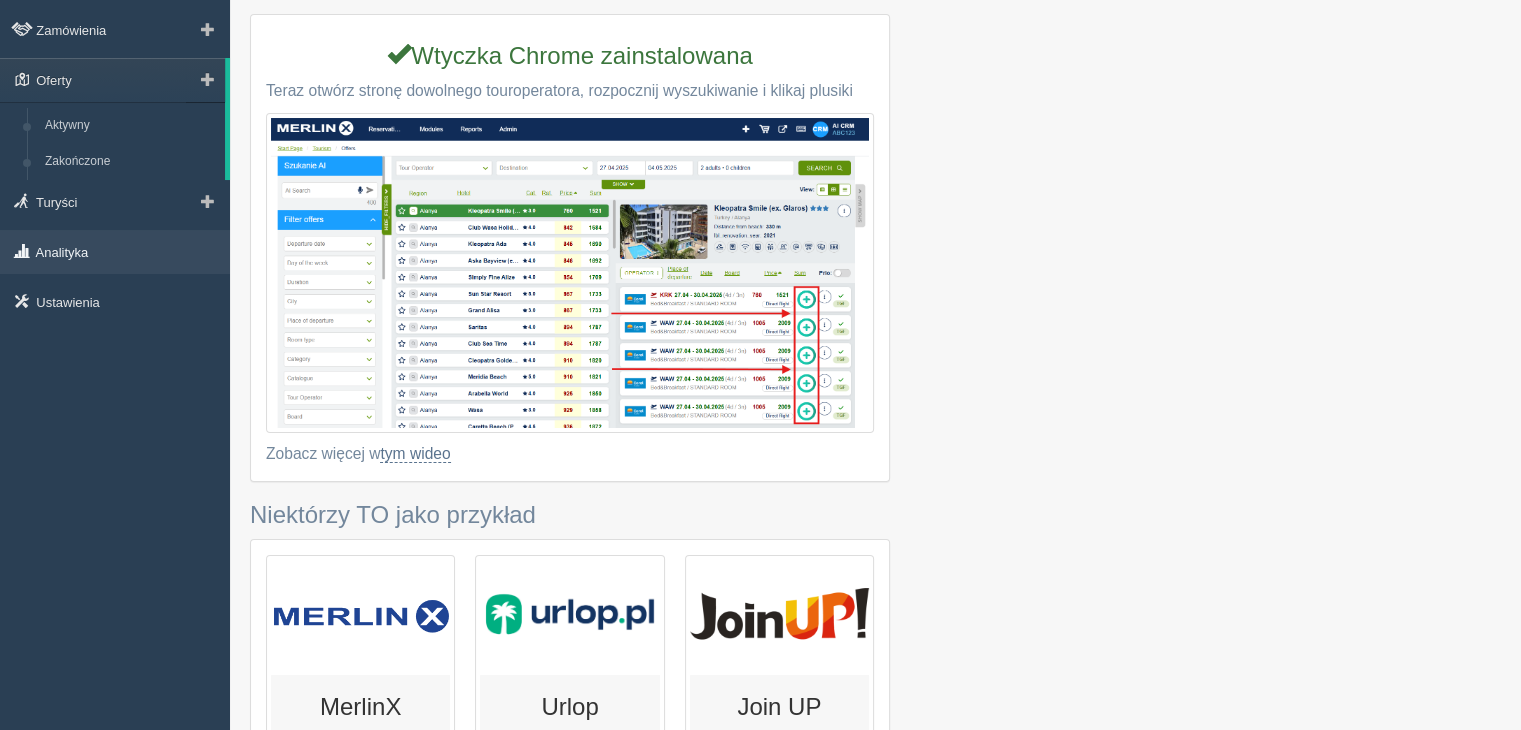 click on "Analityka" at bounding box center (115, 252) 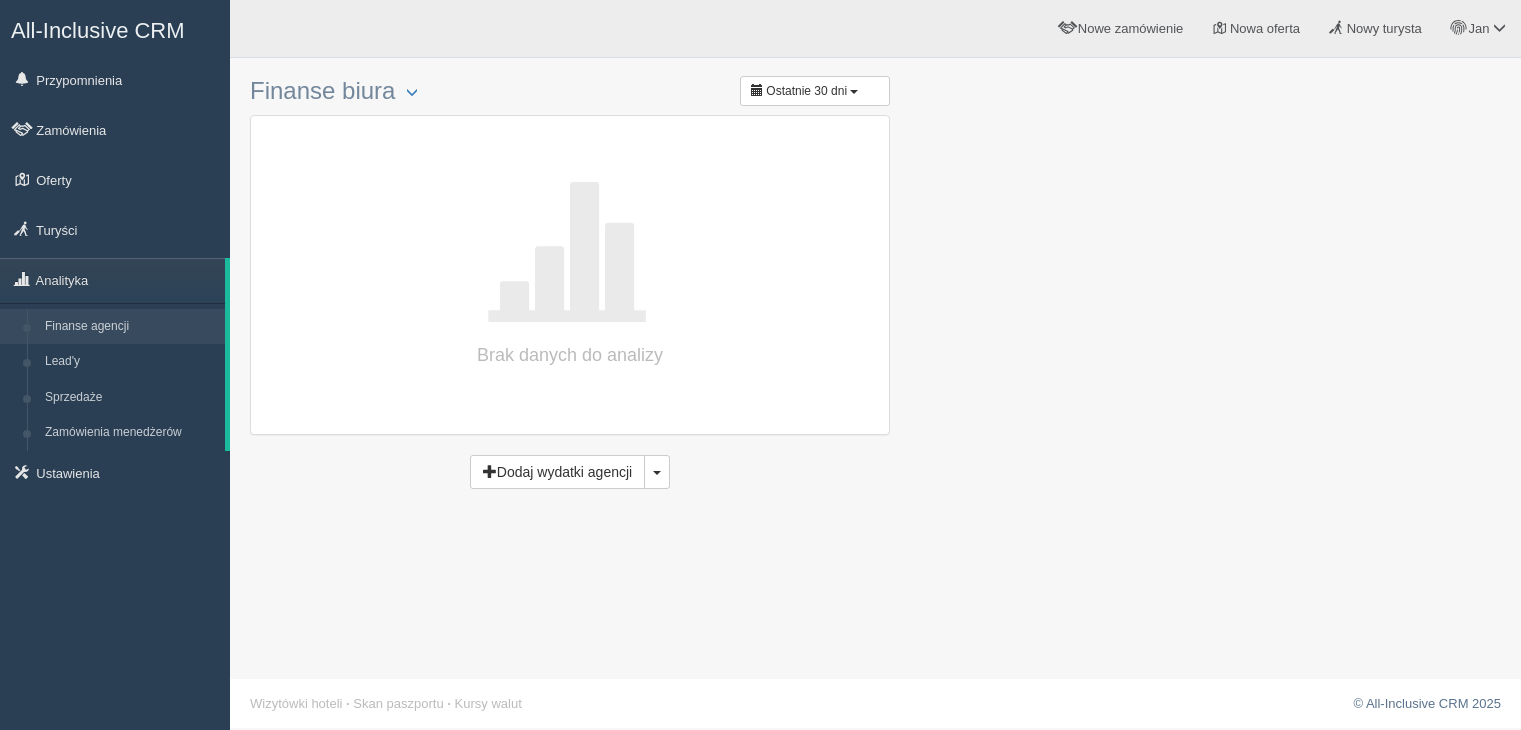 scroll, scrollTop: 0, scrollLeft: 0, axis: both 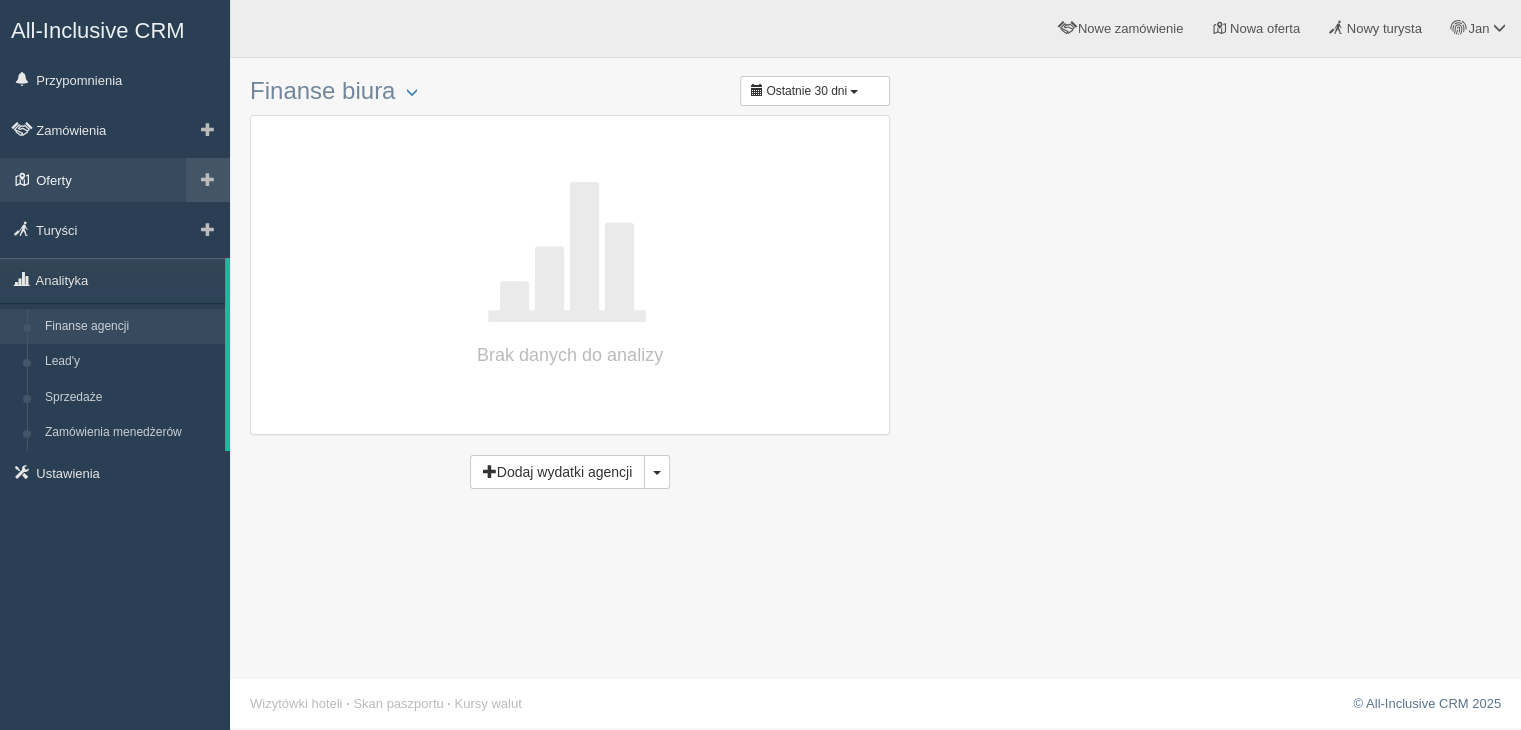 click on "Oferty" at bounding box center (115, 180) 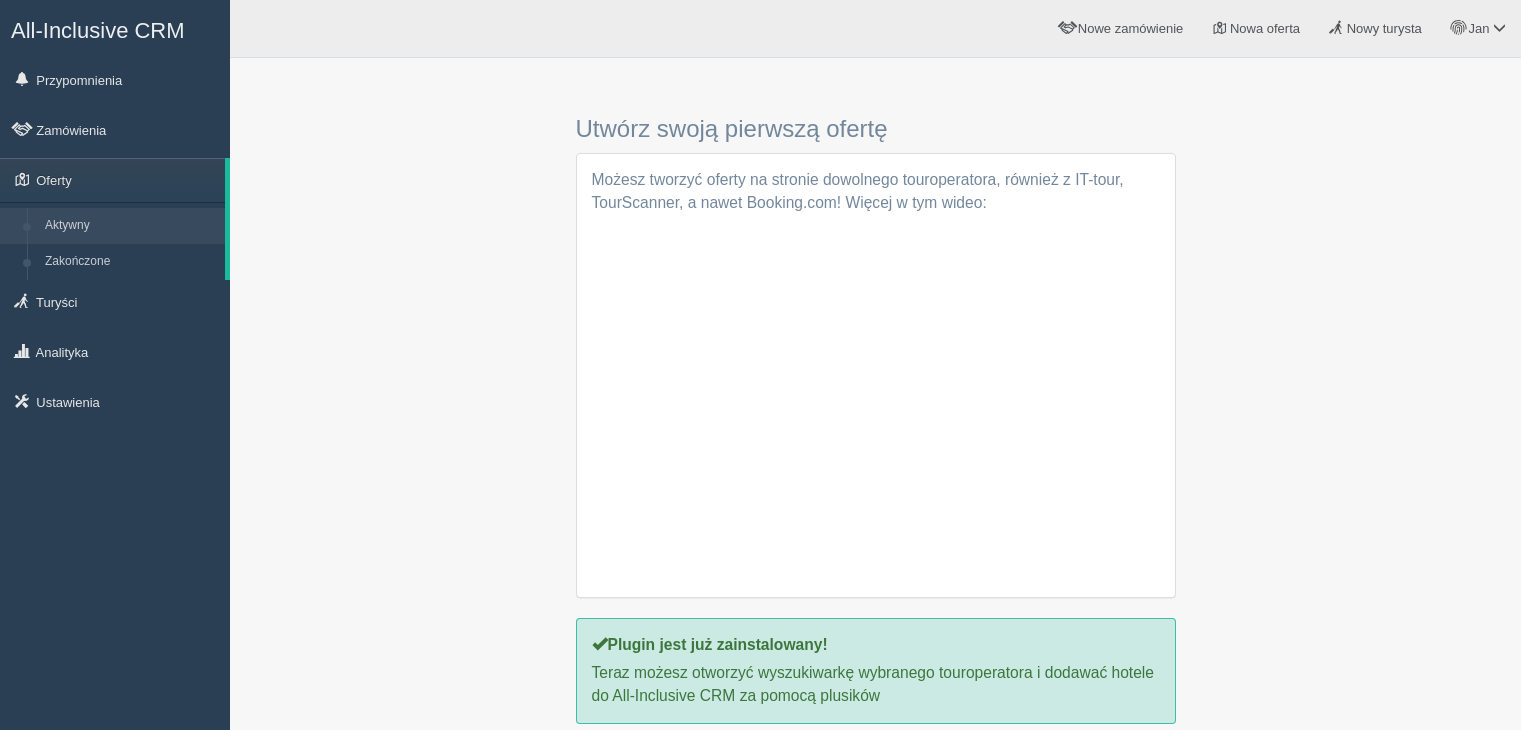 scroll, scrollTop: 0, scrollLeft: 0, axis: both 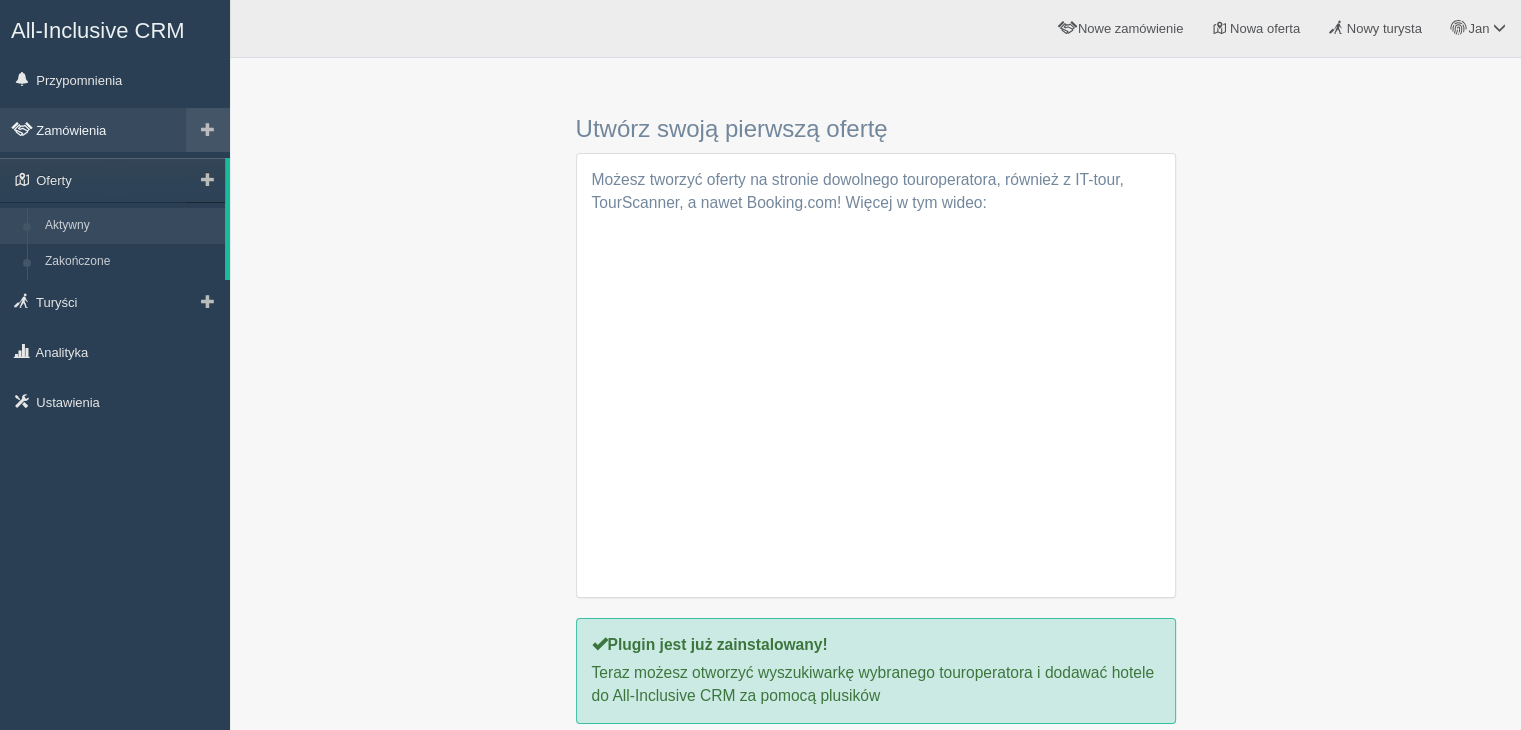 click on "Zamówienia" at bounding box center [115, 130] 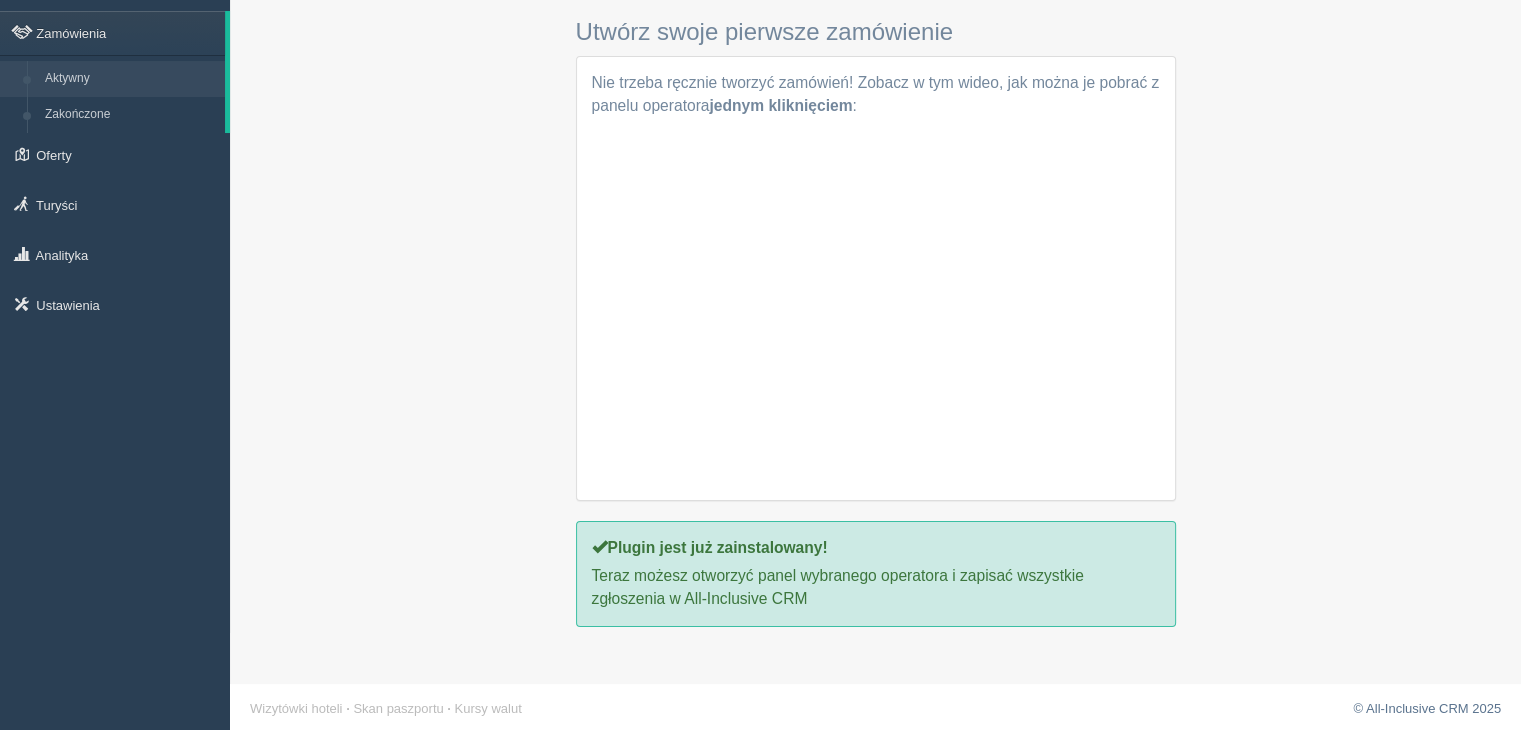 scroll, scrollTop: 100, scrollLeft: 0, axis: vertical 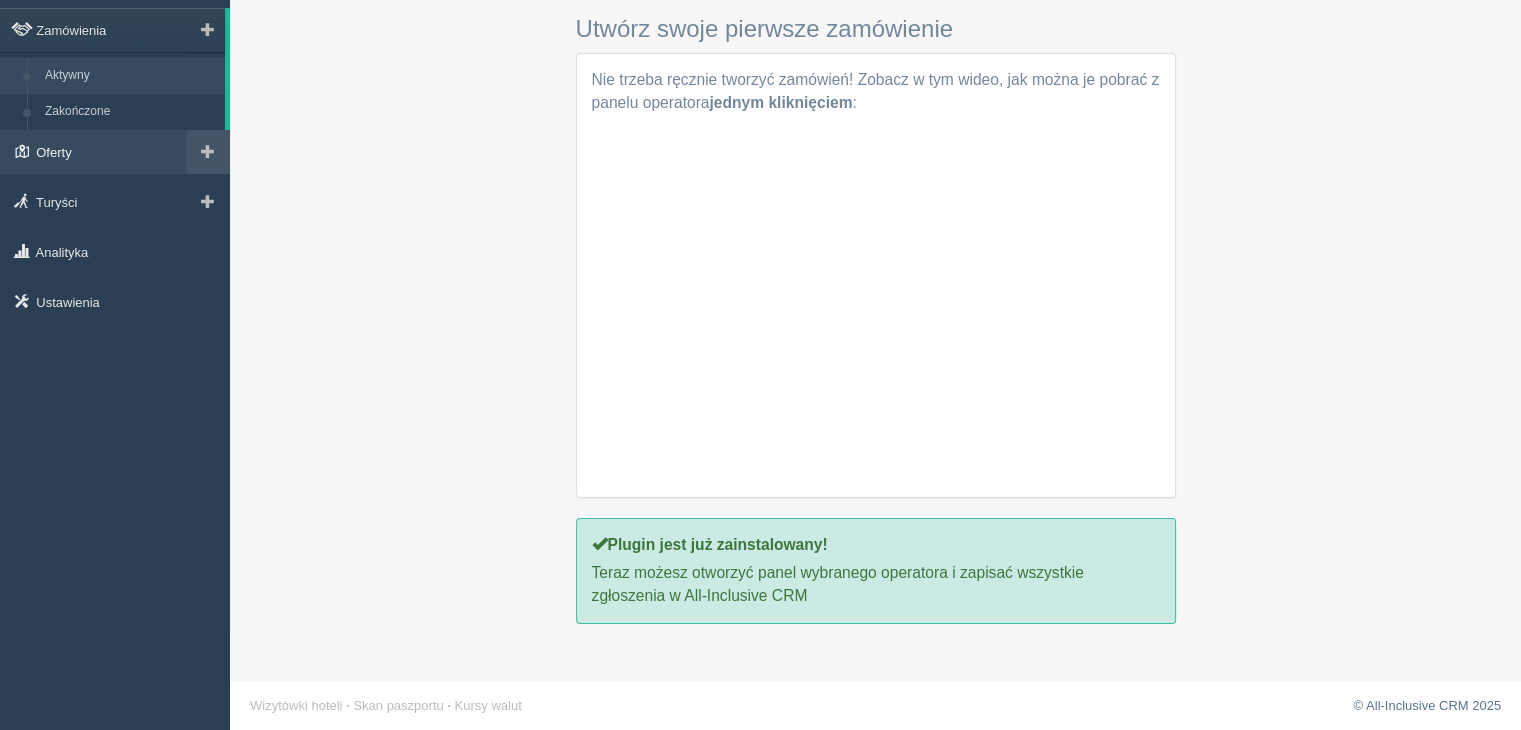 click on "Oferty" at bounding box center [115, 152] 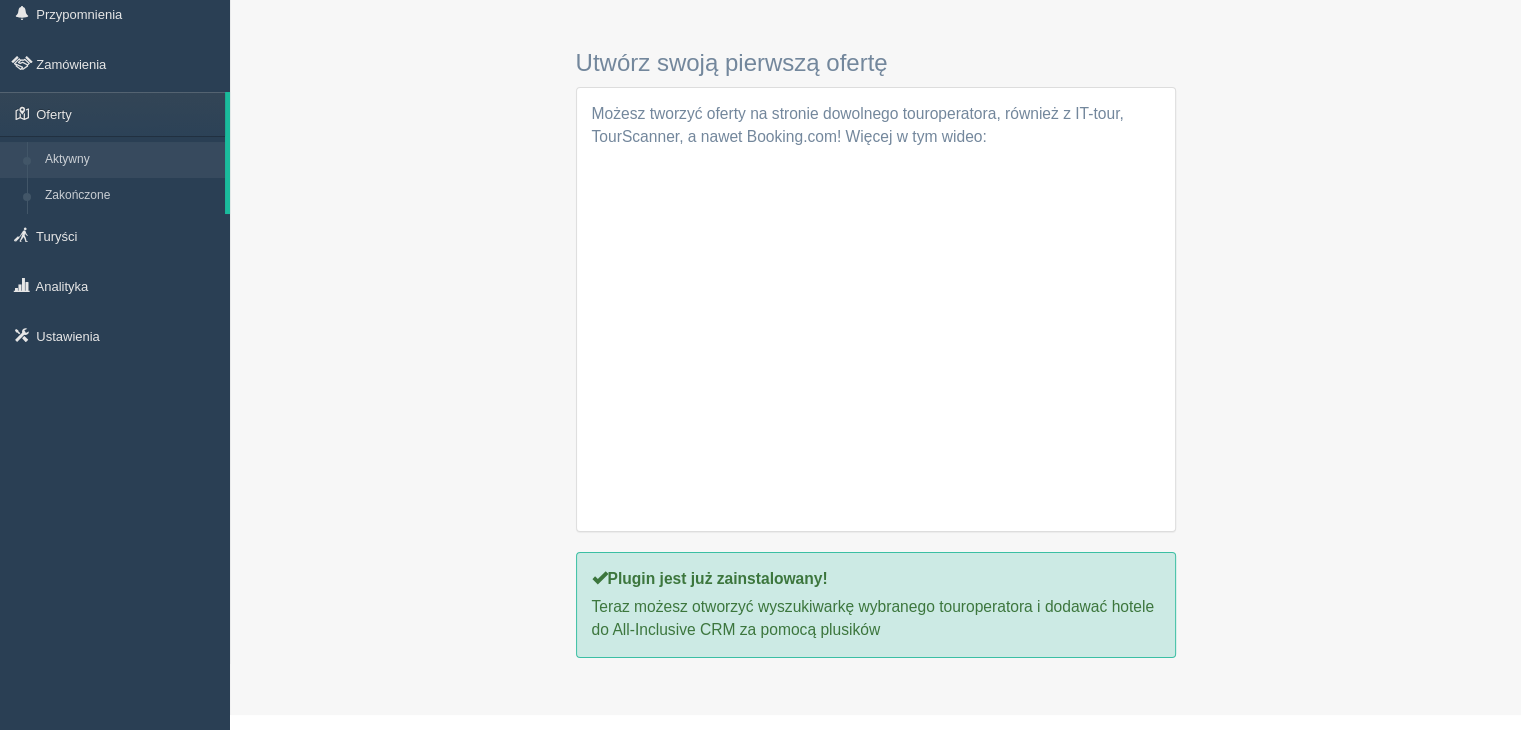 scroll, scrollTop: 100, scrollLeft: 0, axis: vertical 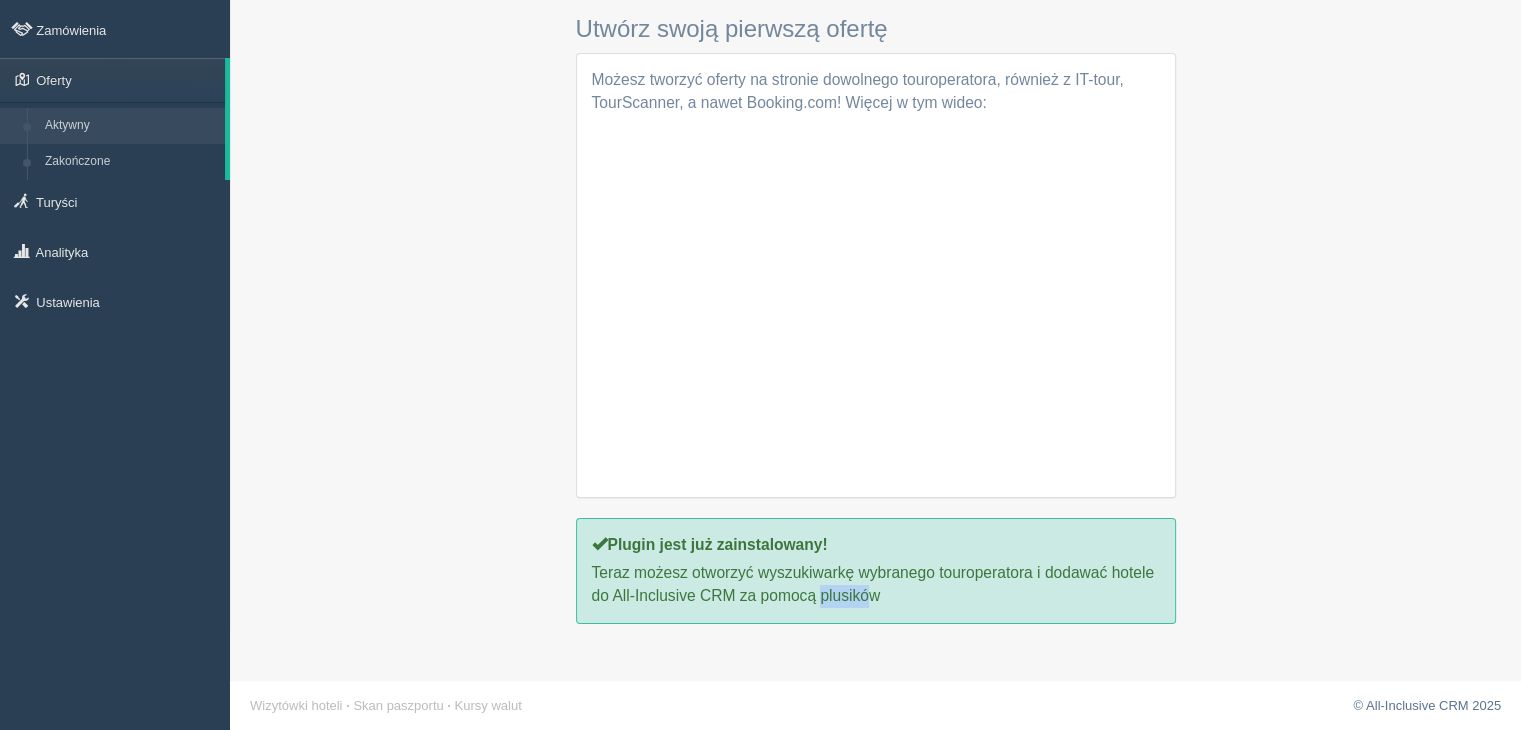drag, startPoint x: 821, startPoint y: 593, endPoint x: 873, endPoint y: 594, distance: 52.009613 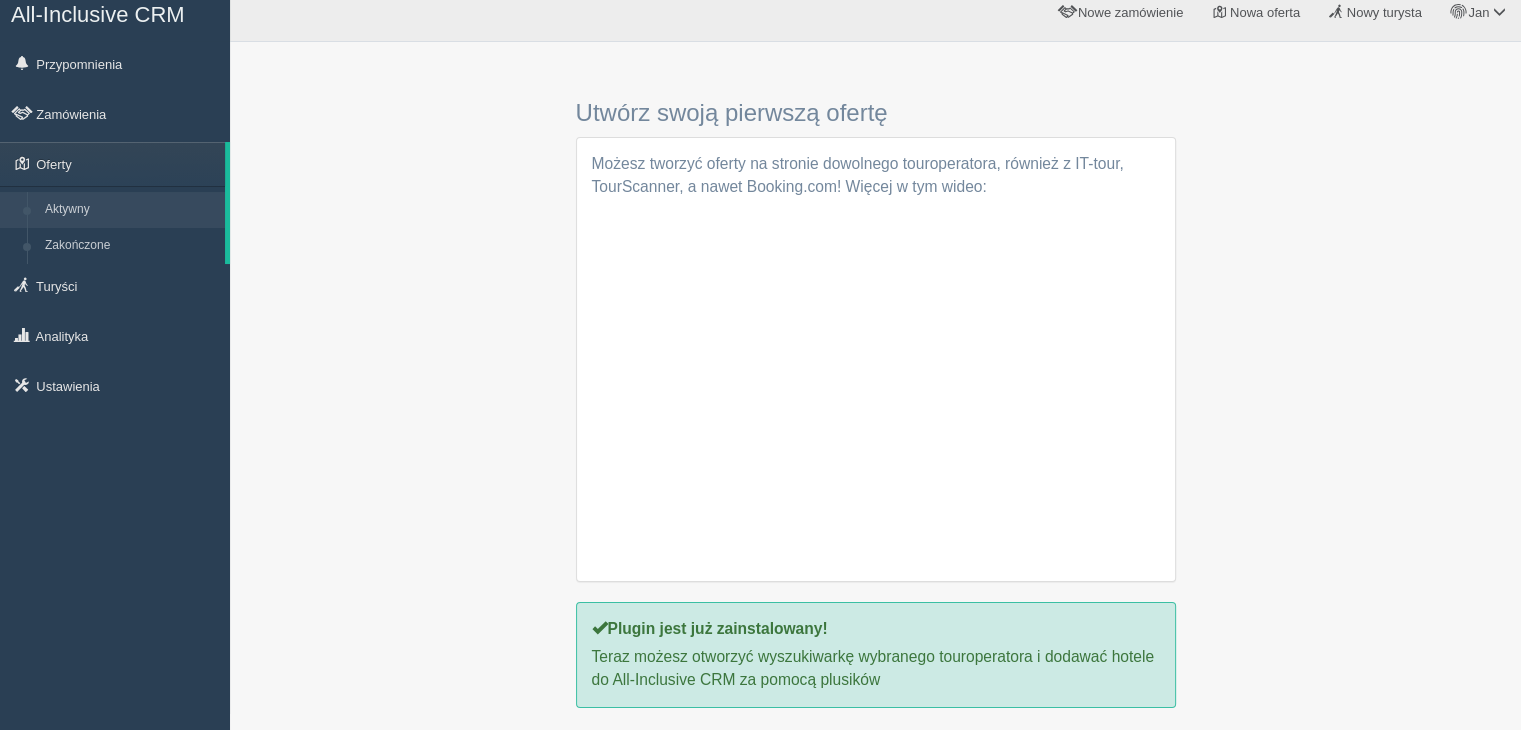 scroll, scrollTop: 0, scrollLeft: 0, axis: both 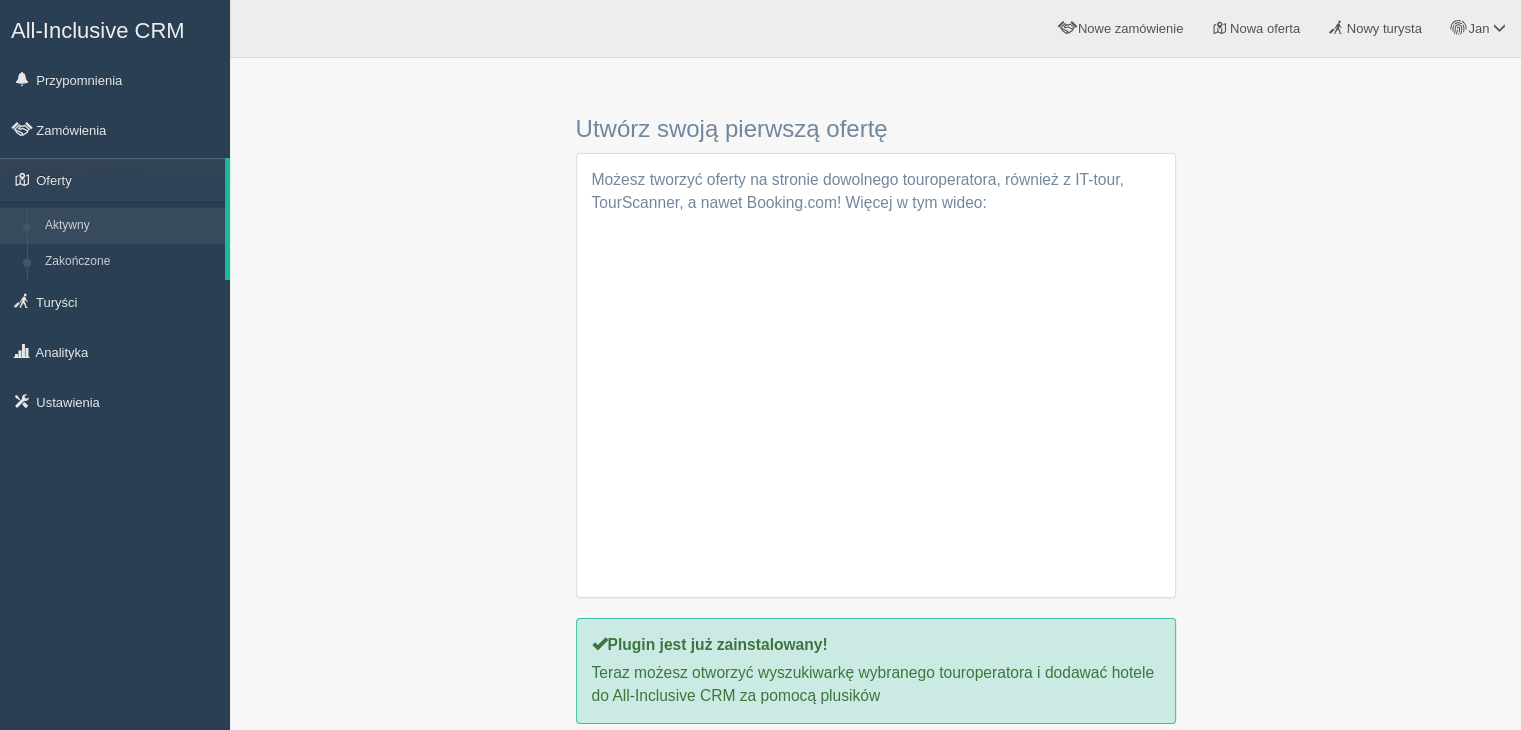 click on "Utwórz swoją pierwszą ofertę
Przygotowałeś listę hoteli za pomocą Chrome Plugin. Teraz możesz dodać ją do istniejącej oferty lub  utworzyć nową
Możesz tworzyć oferty na stronie dowolnego touroperatora, również z IT-tour, TourScanner, a nawet Booking.com!                    Więcej w tym wideo:
Aby zintegrować się z wyszukiwarką wycieczek, zainstaluj Chrome Plugin" at bounding box center [875, 396] 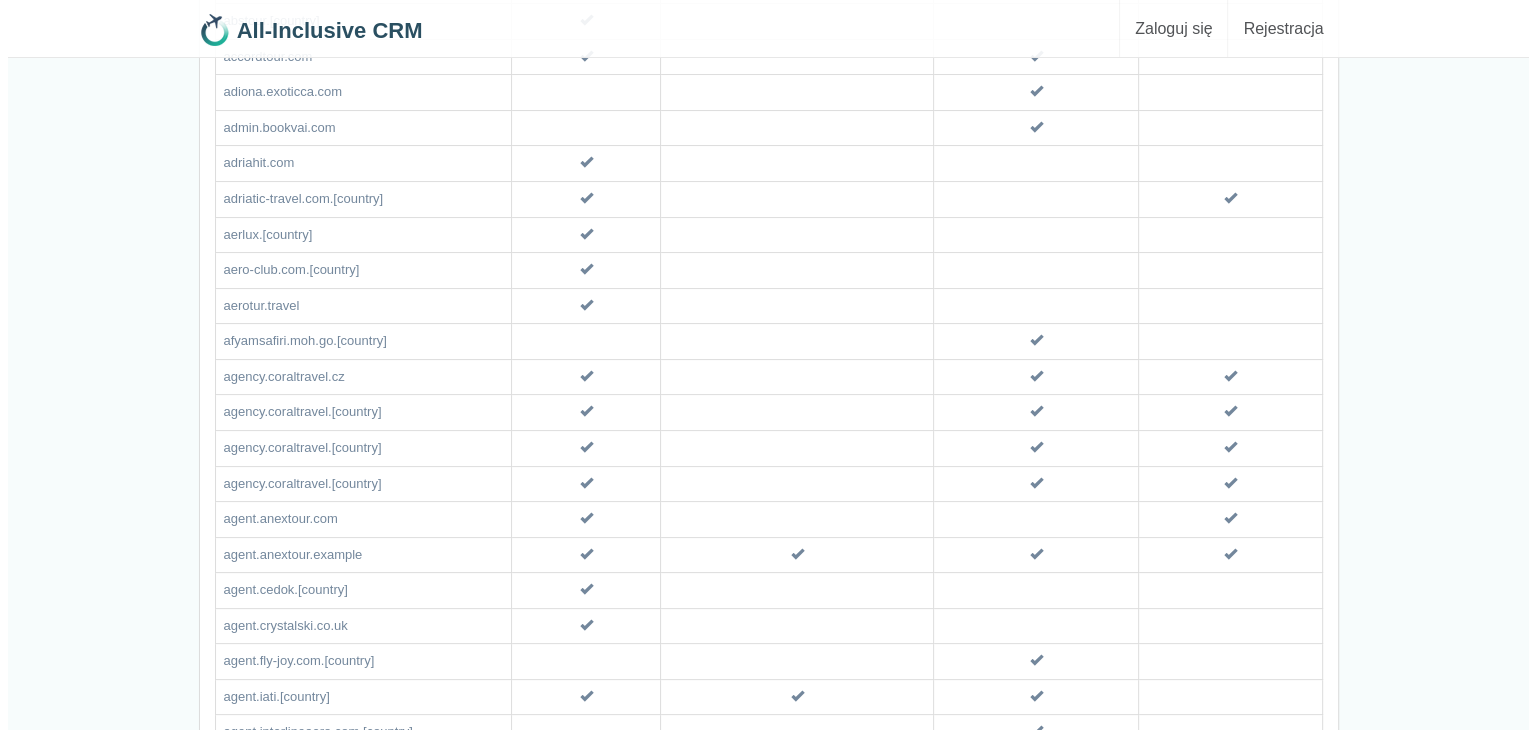scroll, scrollTop: 0, scrollLeft: 0, axis: both 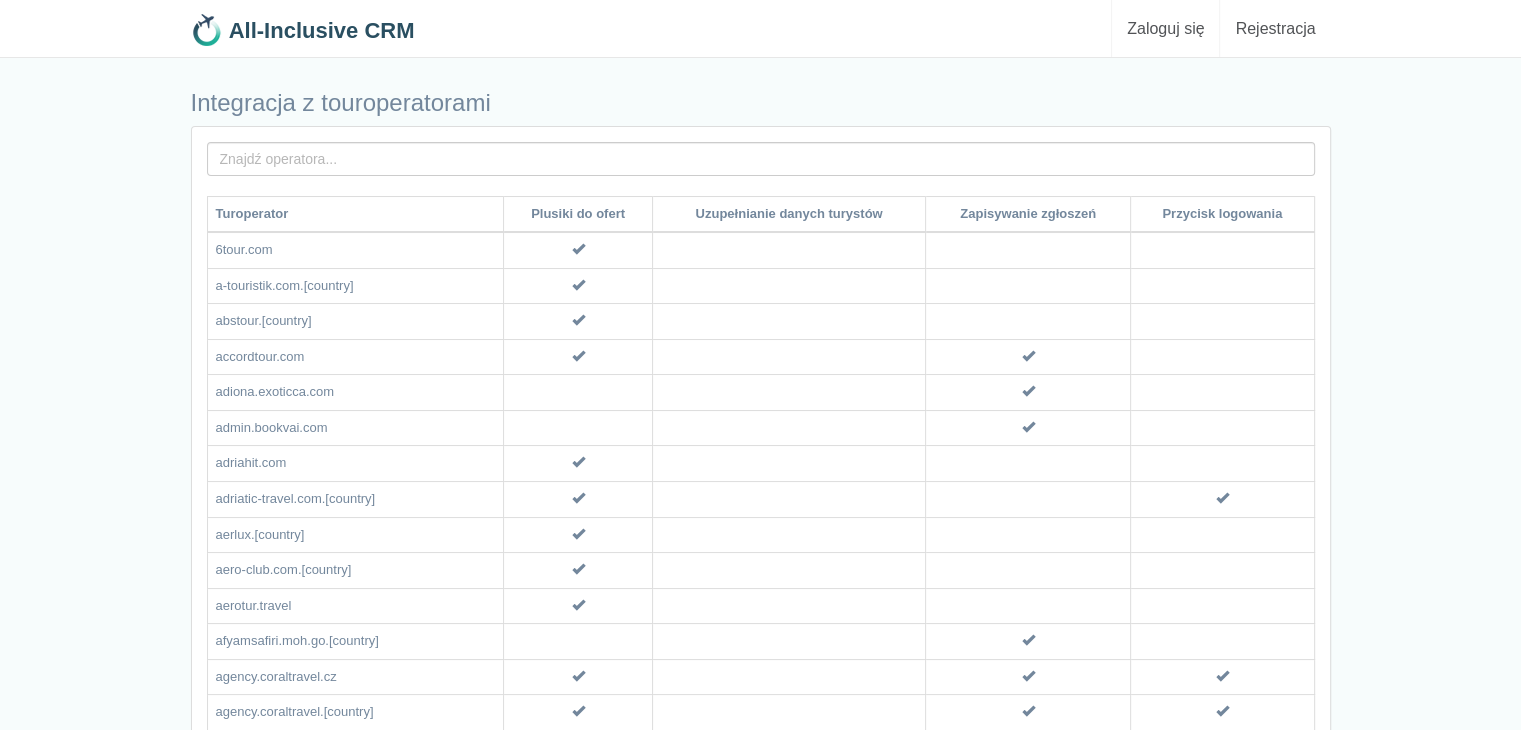 click at bounding box center [761, 159] 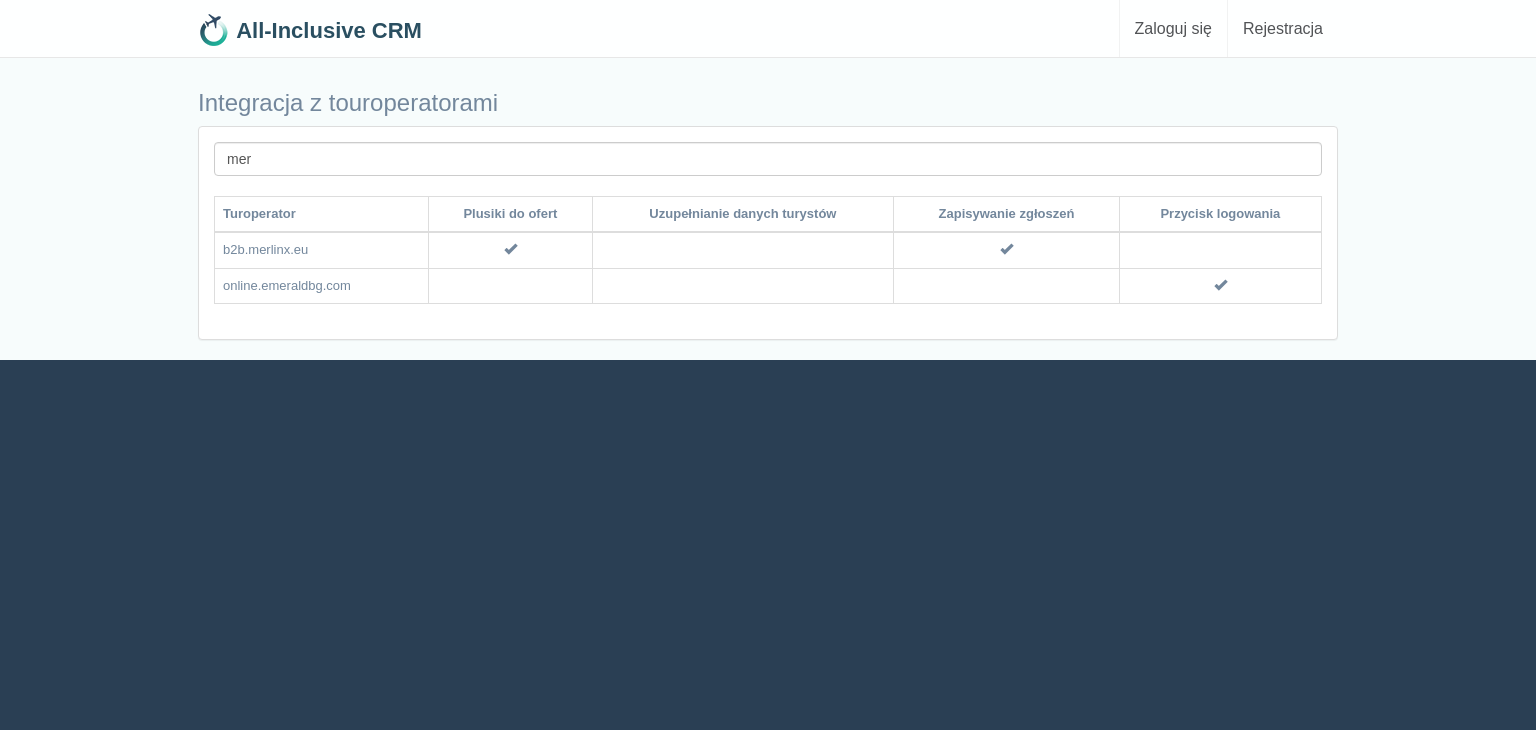 type on "mer" 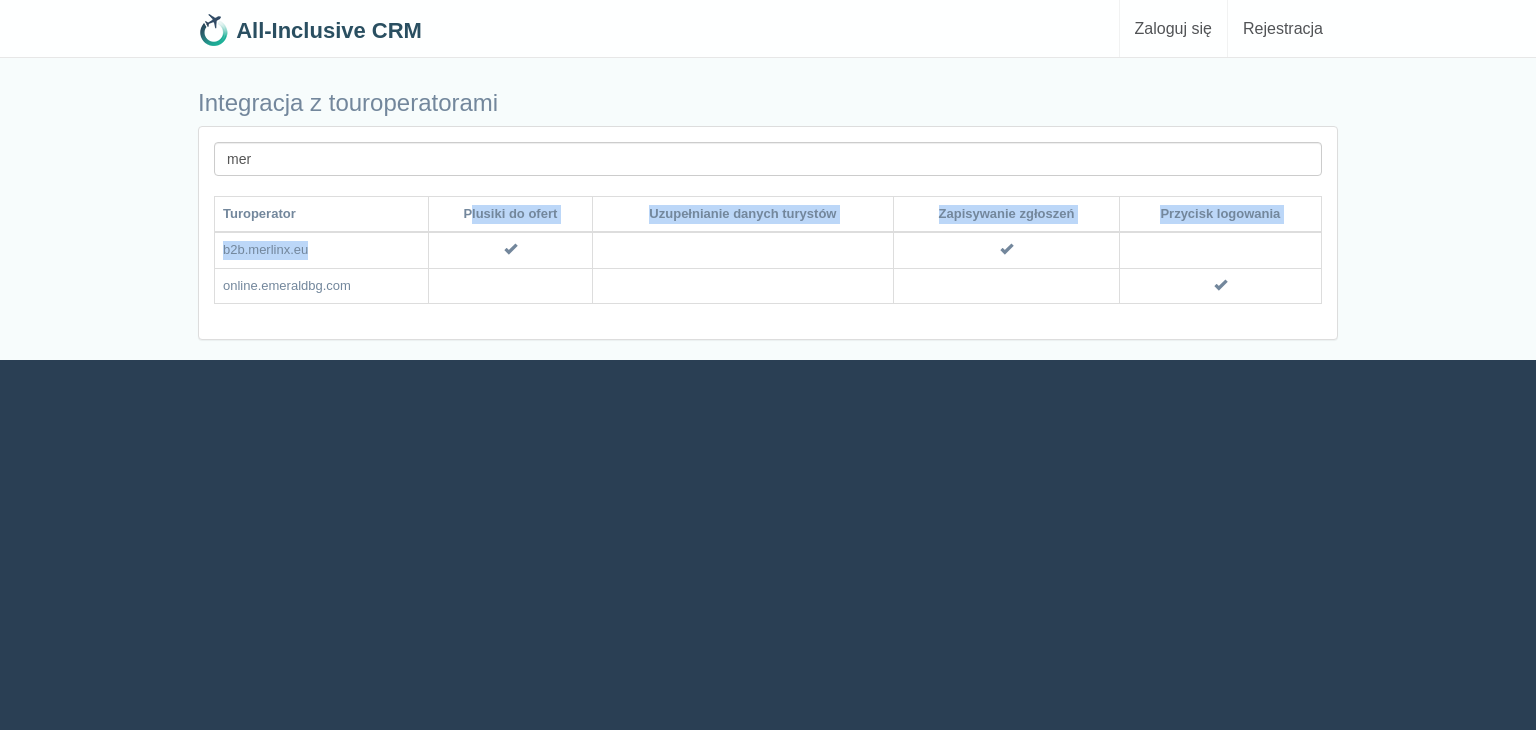 click at bounding box center [0, 0] 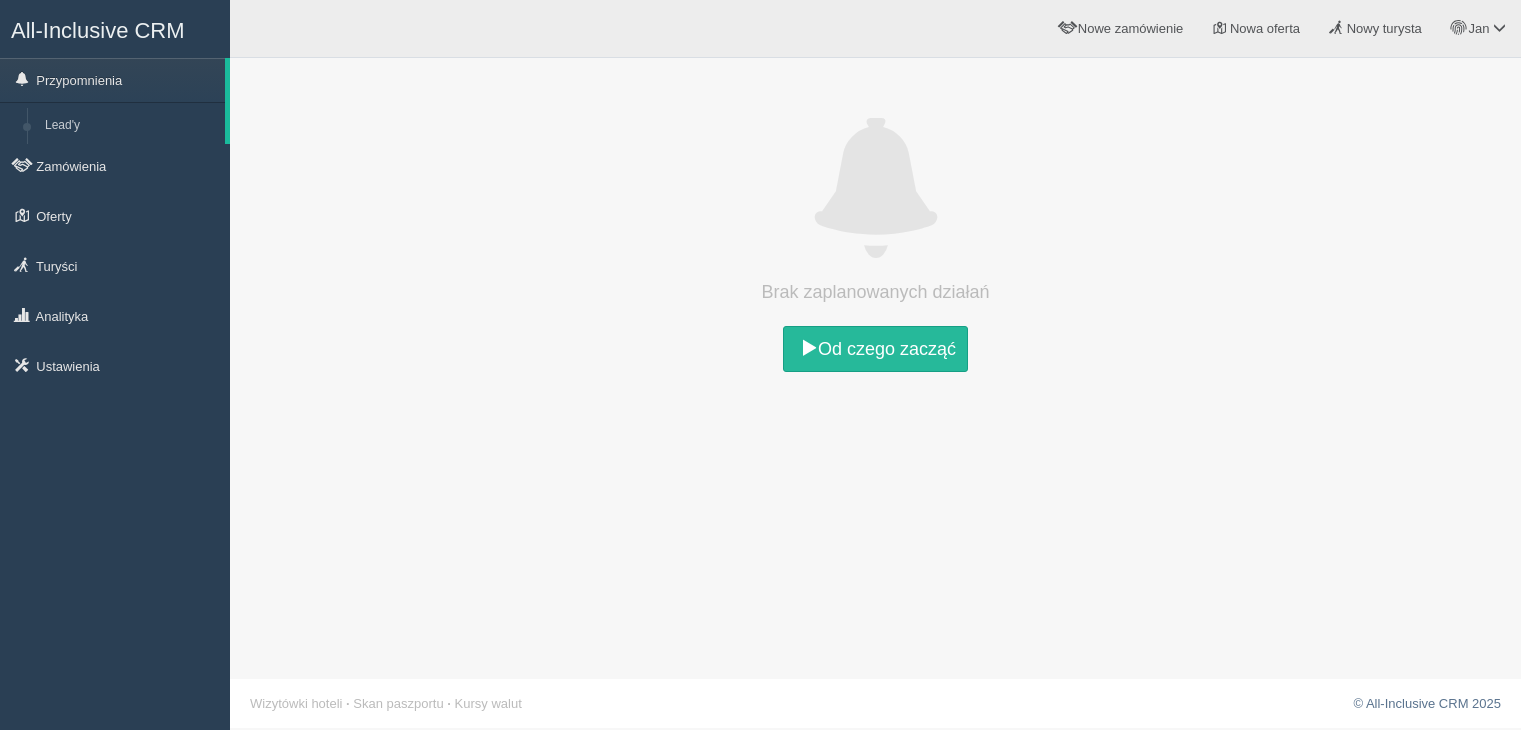 scroll, scrollTop: 0, scrollLeft: 0, axis: both 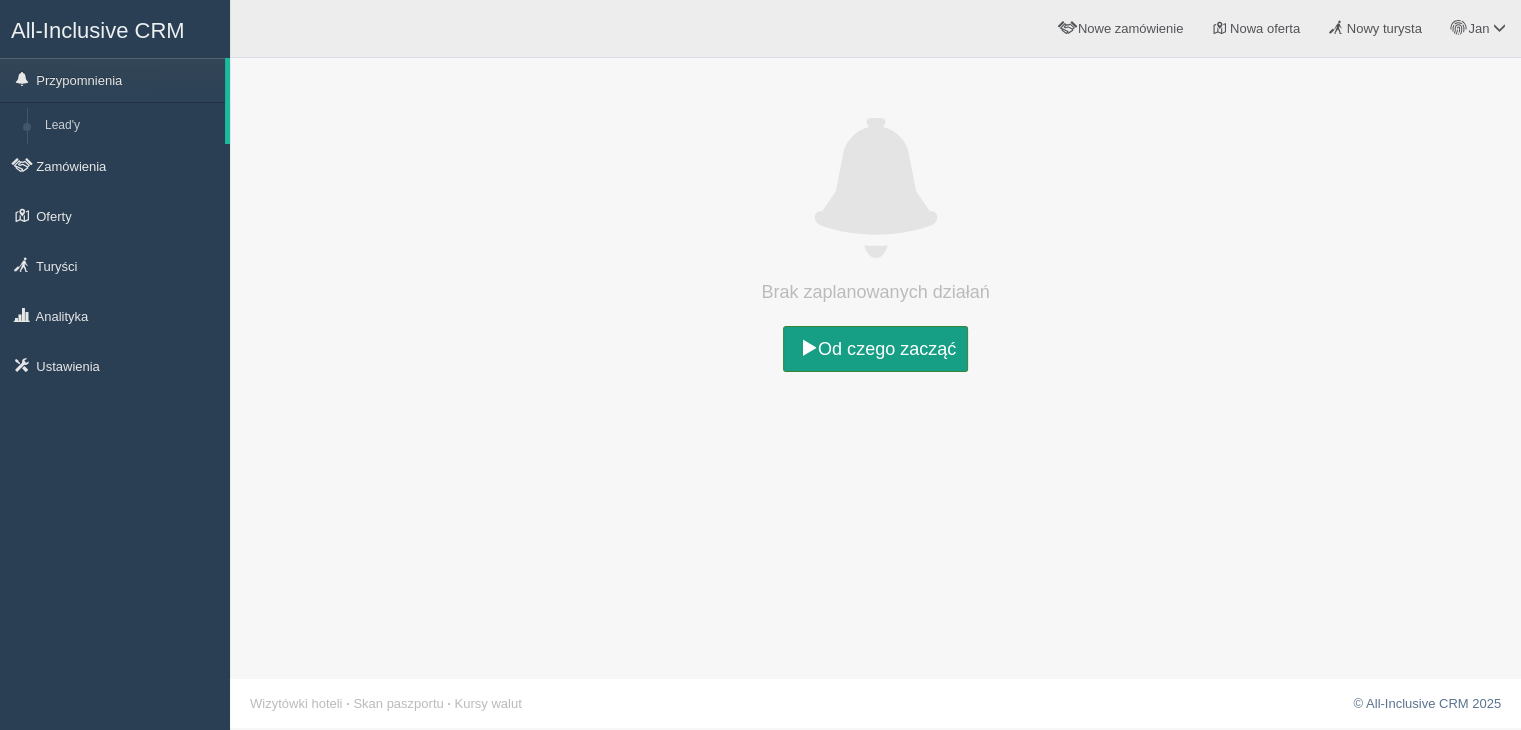 click on "Od czego zacząć" at bounding box center [875, 349] 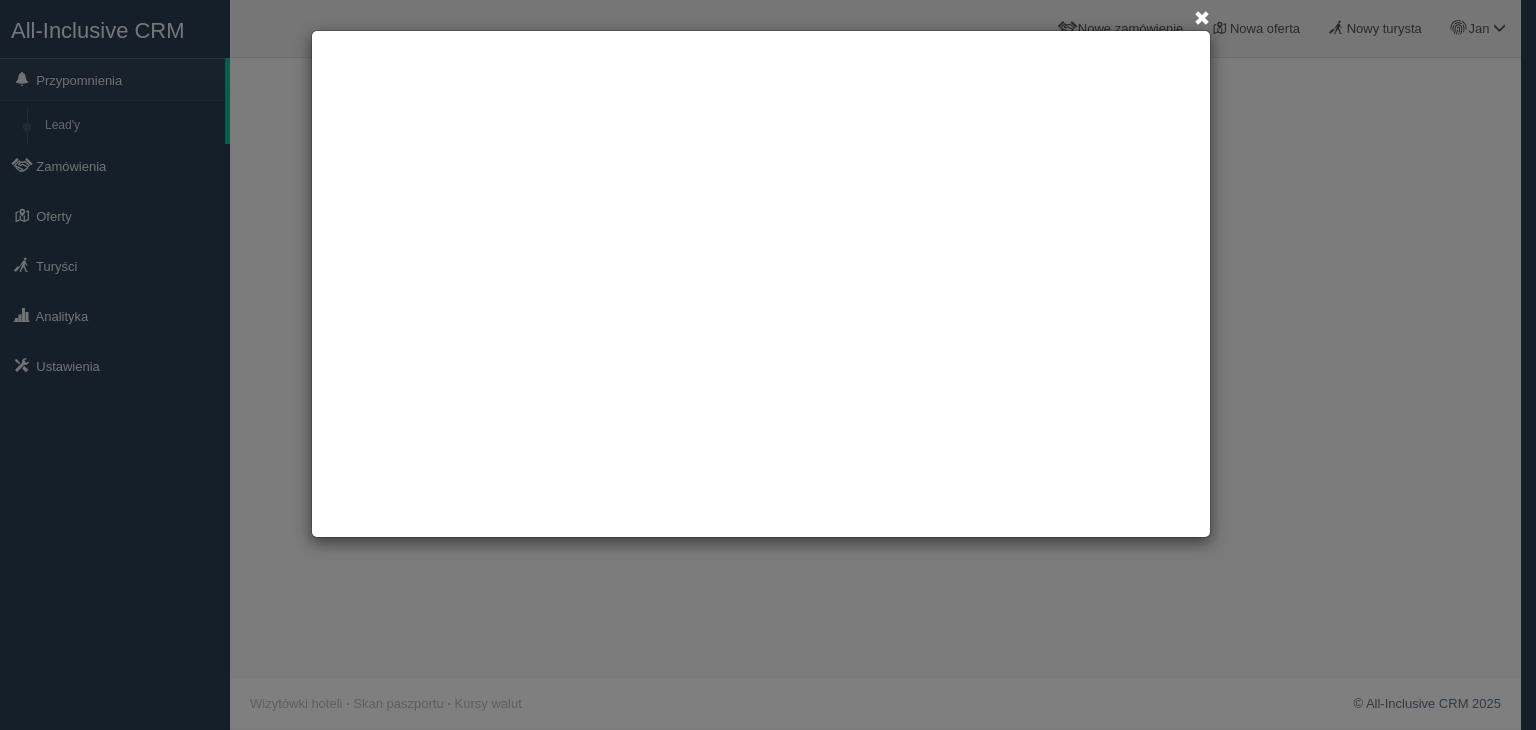 click at bounding box center (768, 365) 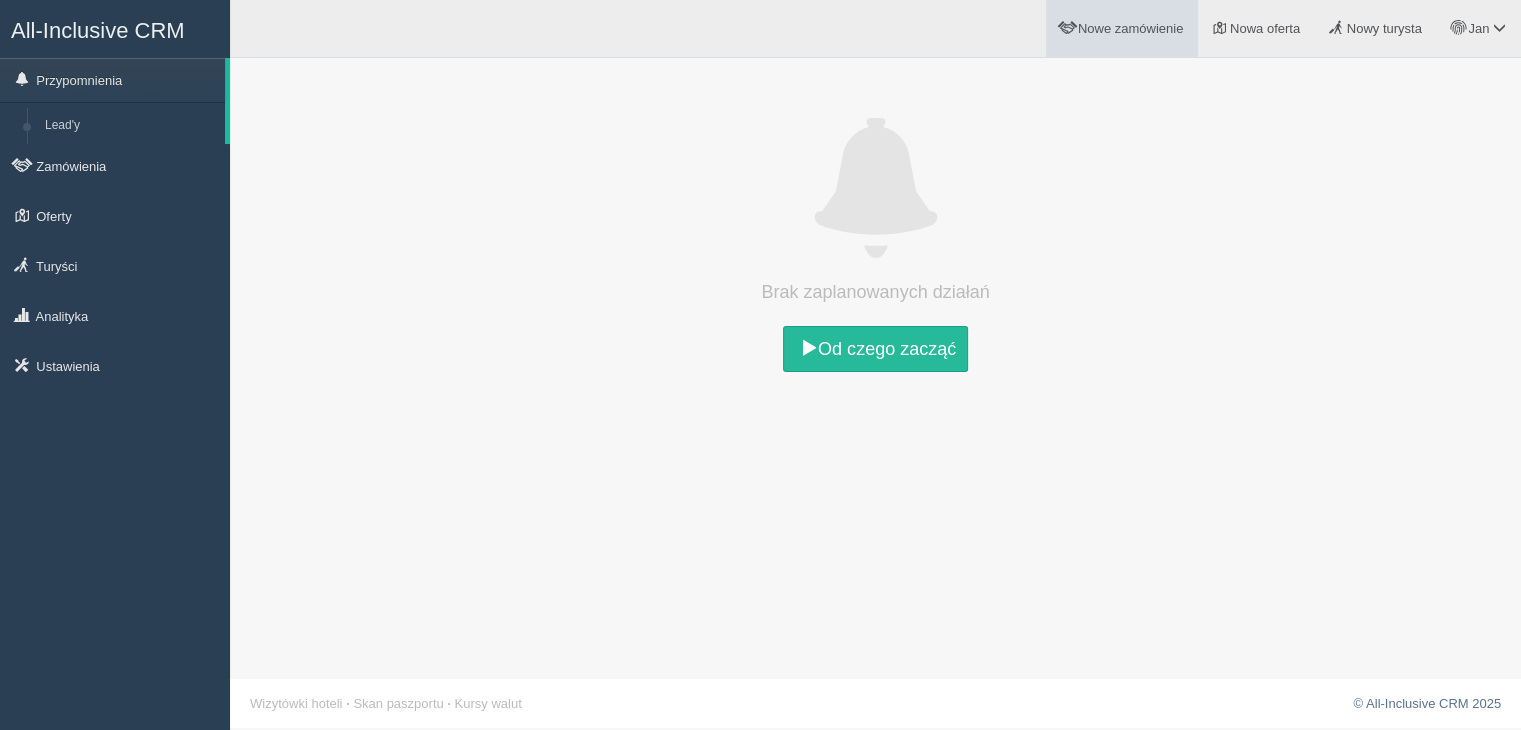 click on "Nowe zamówienie" at bounding box center (1131, 28) 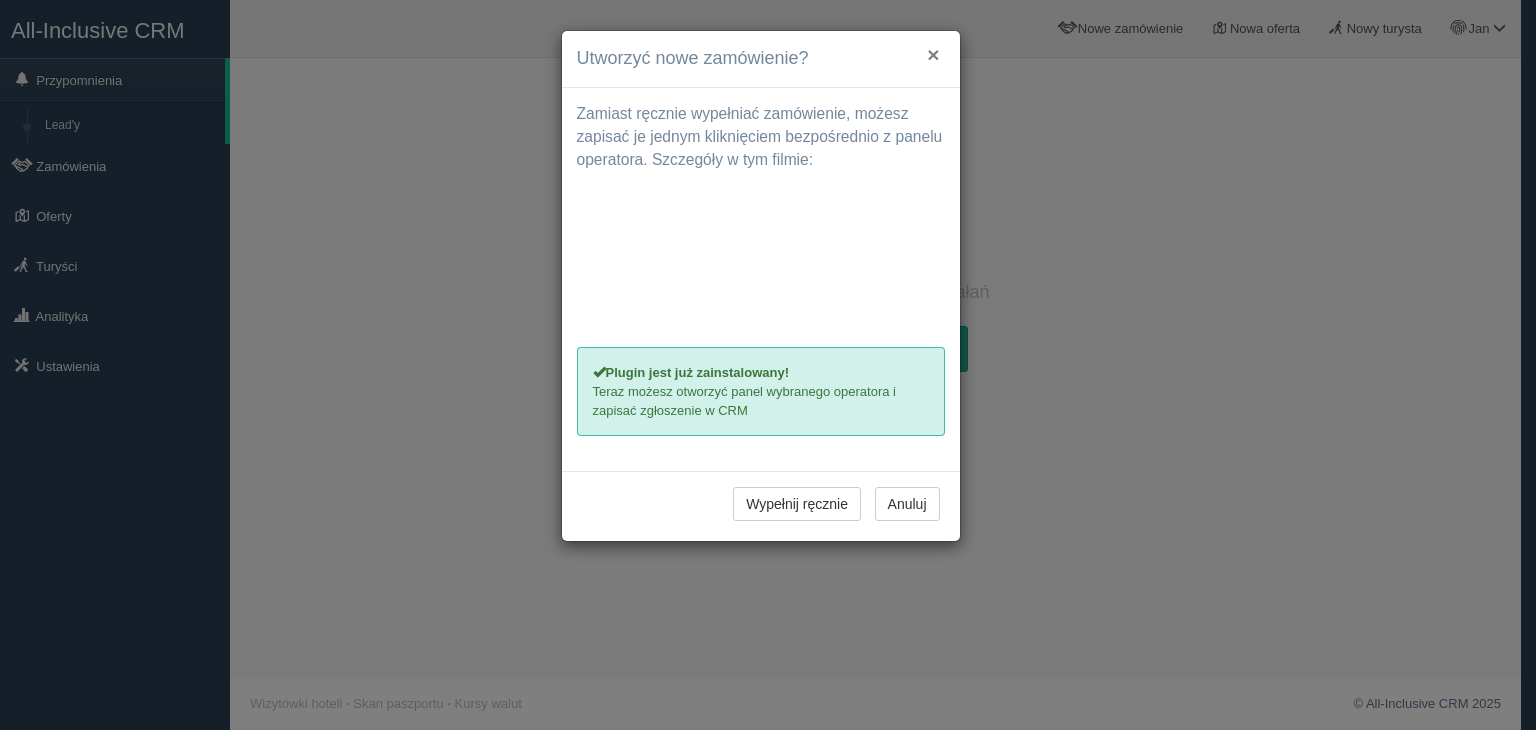 click on "×" at bounding box center [933, 54] 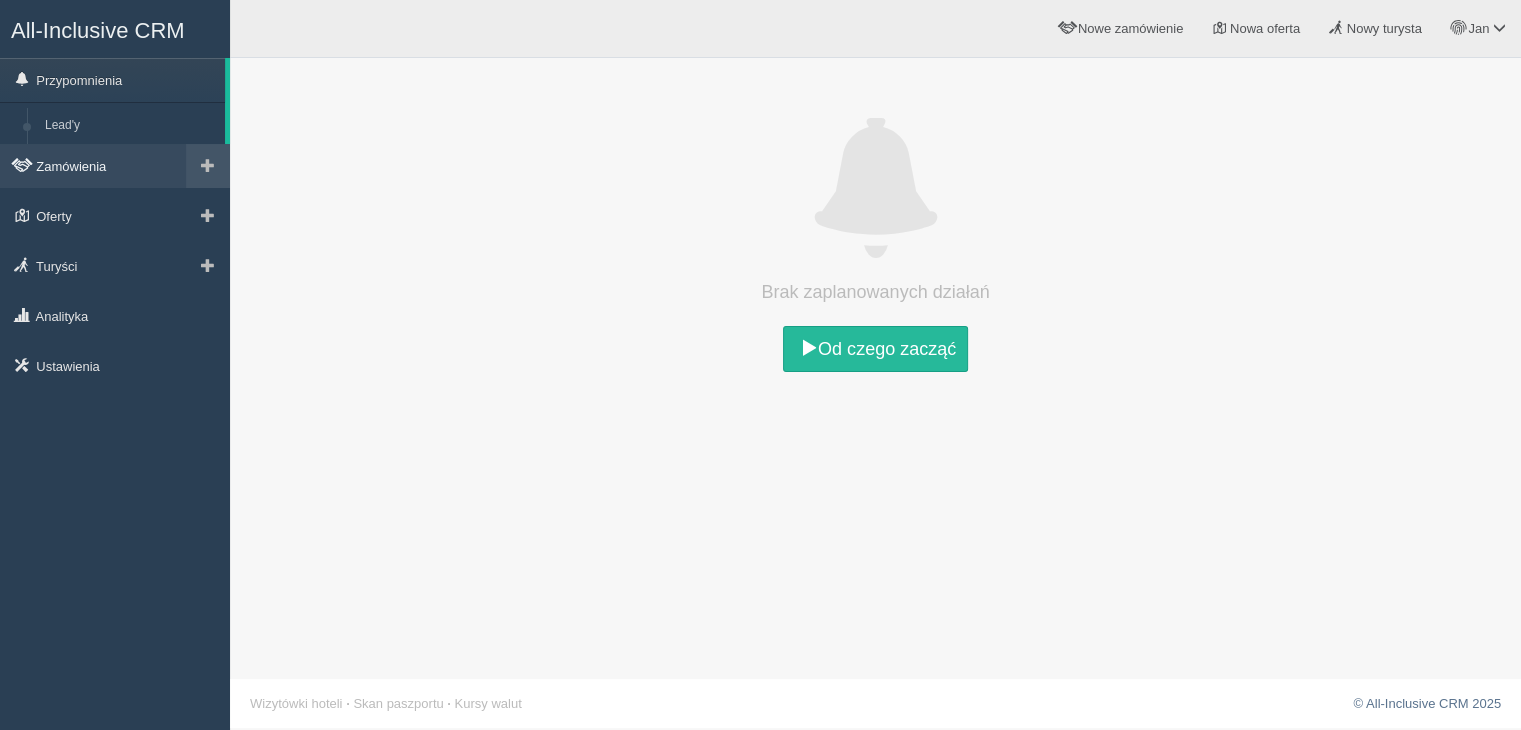 click on "Zamówienia" at bounding box center (115, 166) 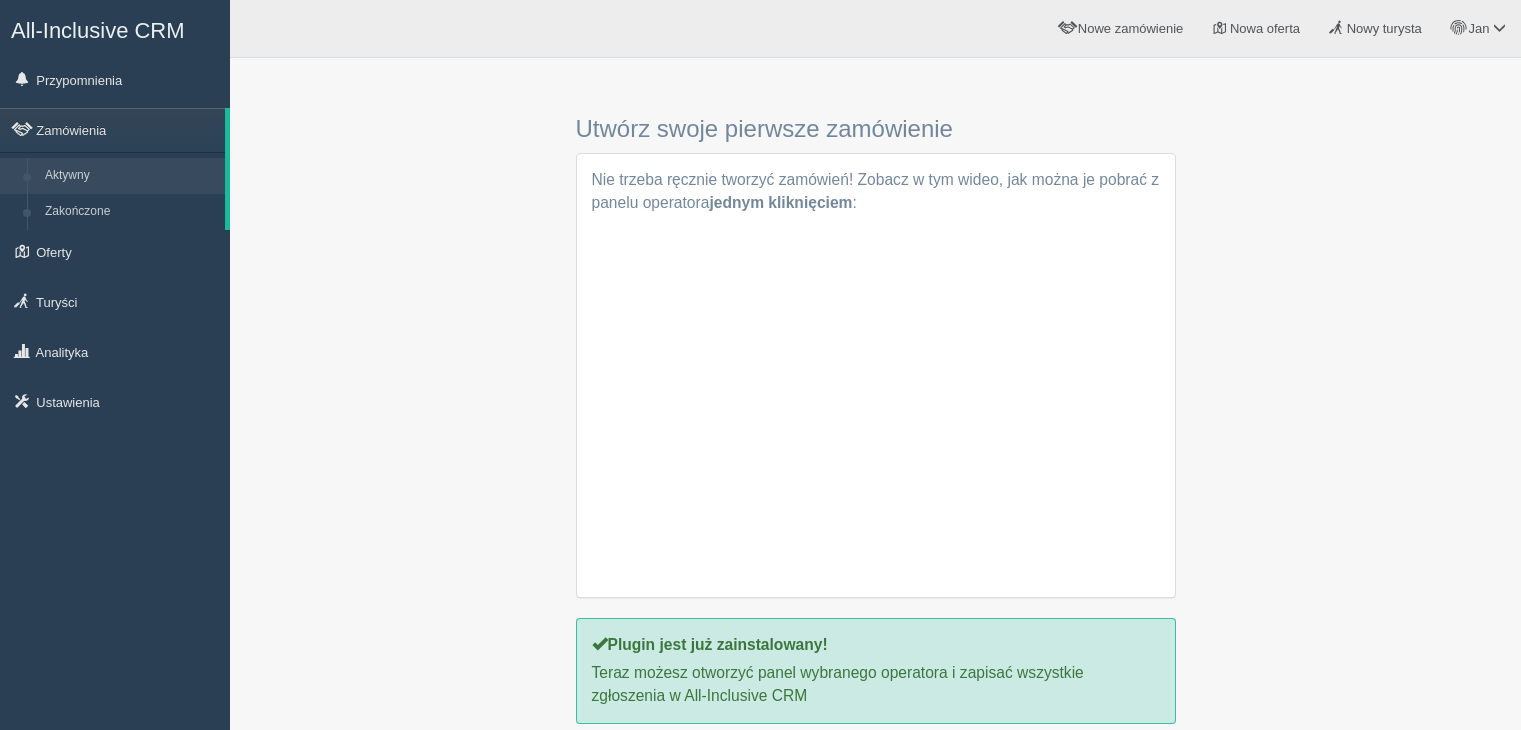 scroll, scrollTop: 0, scrollLeft: 0, axis: both 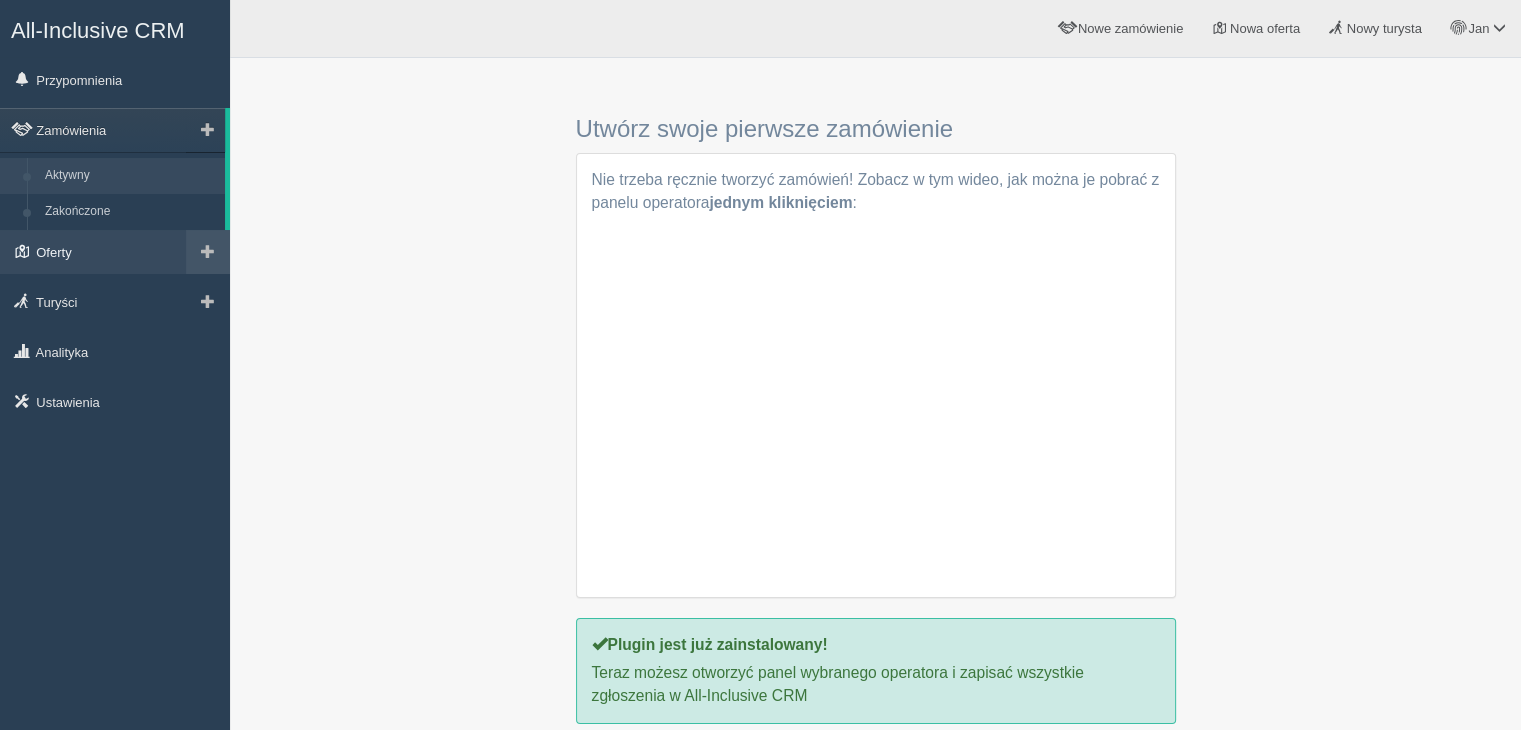 click on "Oferty" at bounding box center (115, 252) 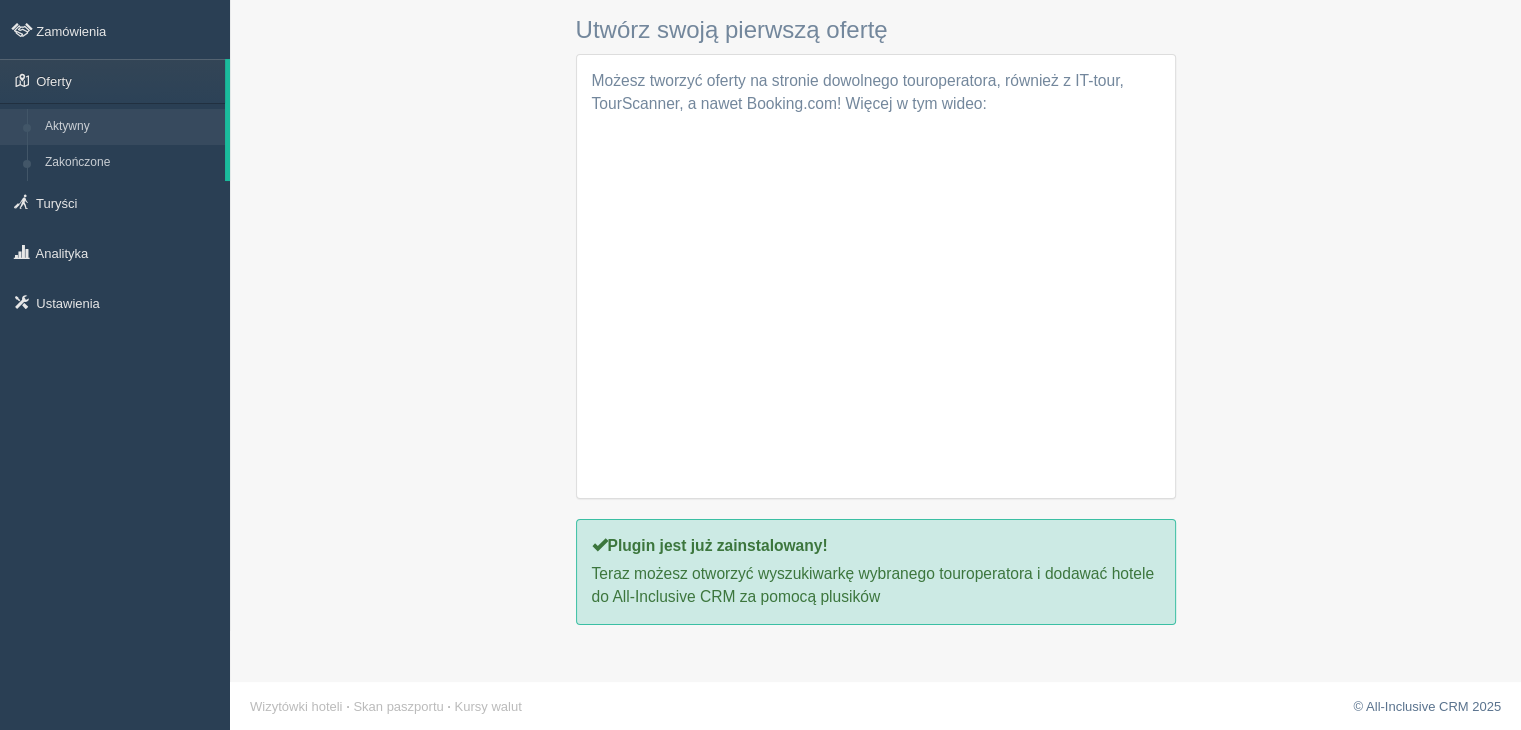 scroll, scrollTop: 104, scrollLeft: 0, axis: vertical 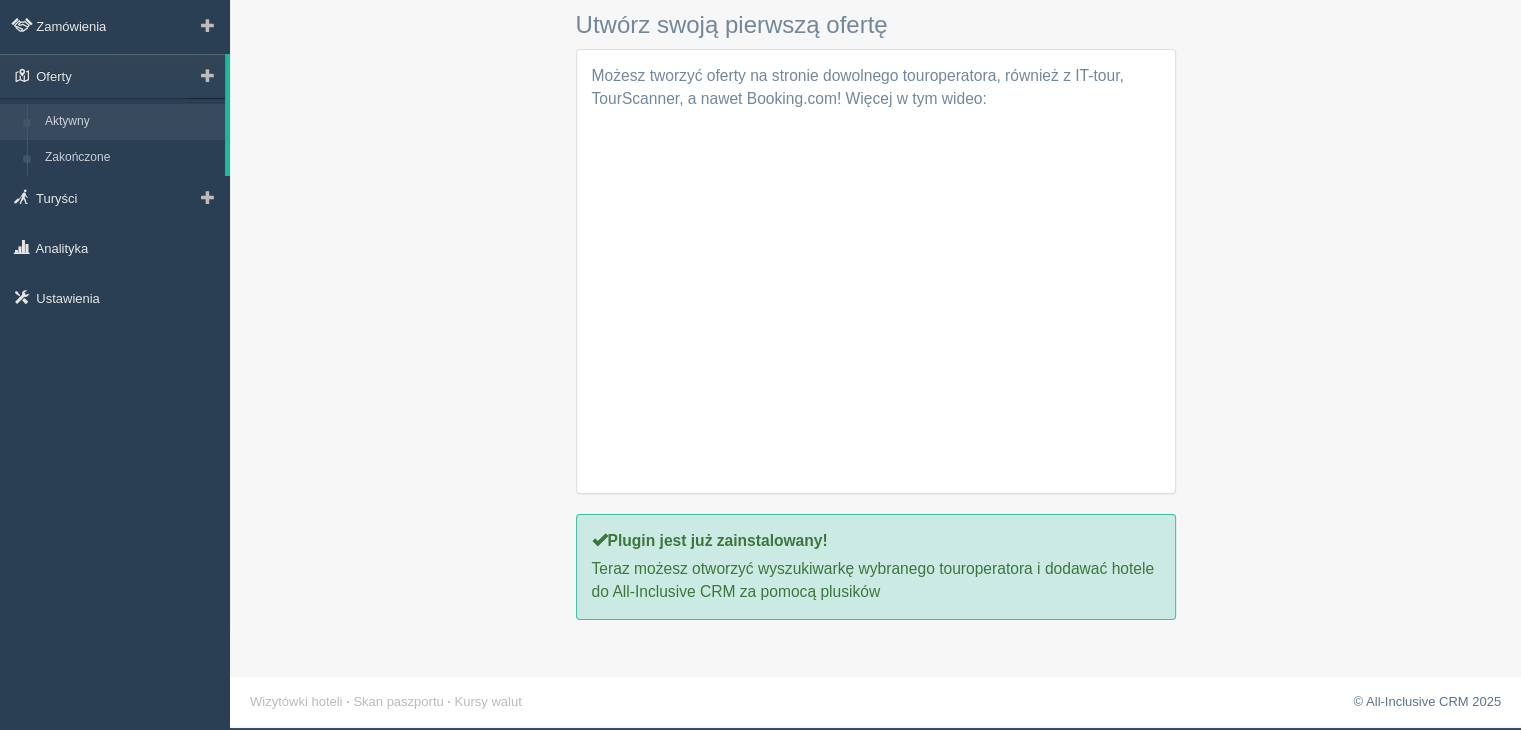 click at bounding box center (208, 75) 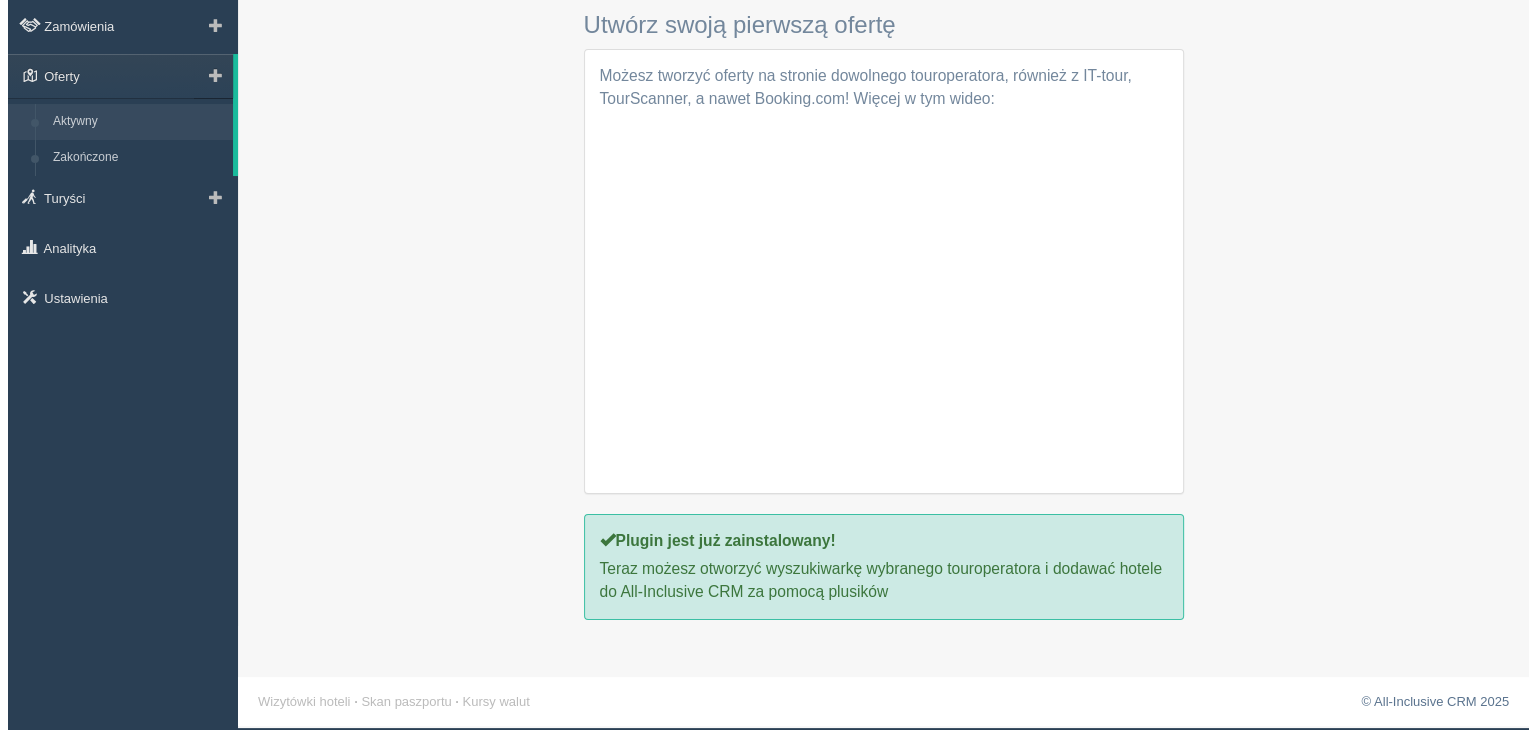 scroll, scrollTop: 0, scrollLeft: 0, axis: both 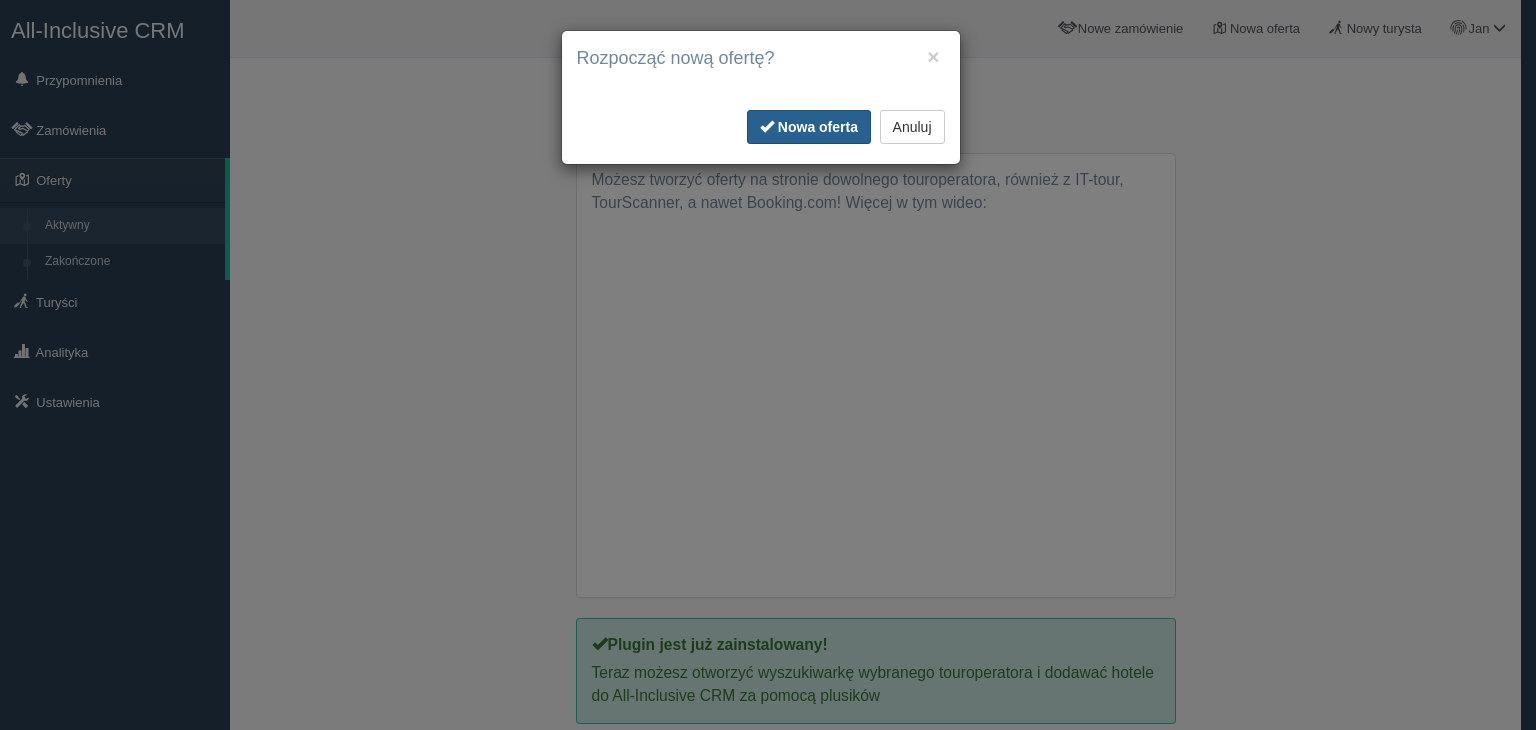 drag, startPoint x: 804, startPoint y: 117, endPoint x: 818, endPoint y: 112, distance: 14.866069 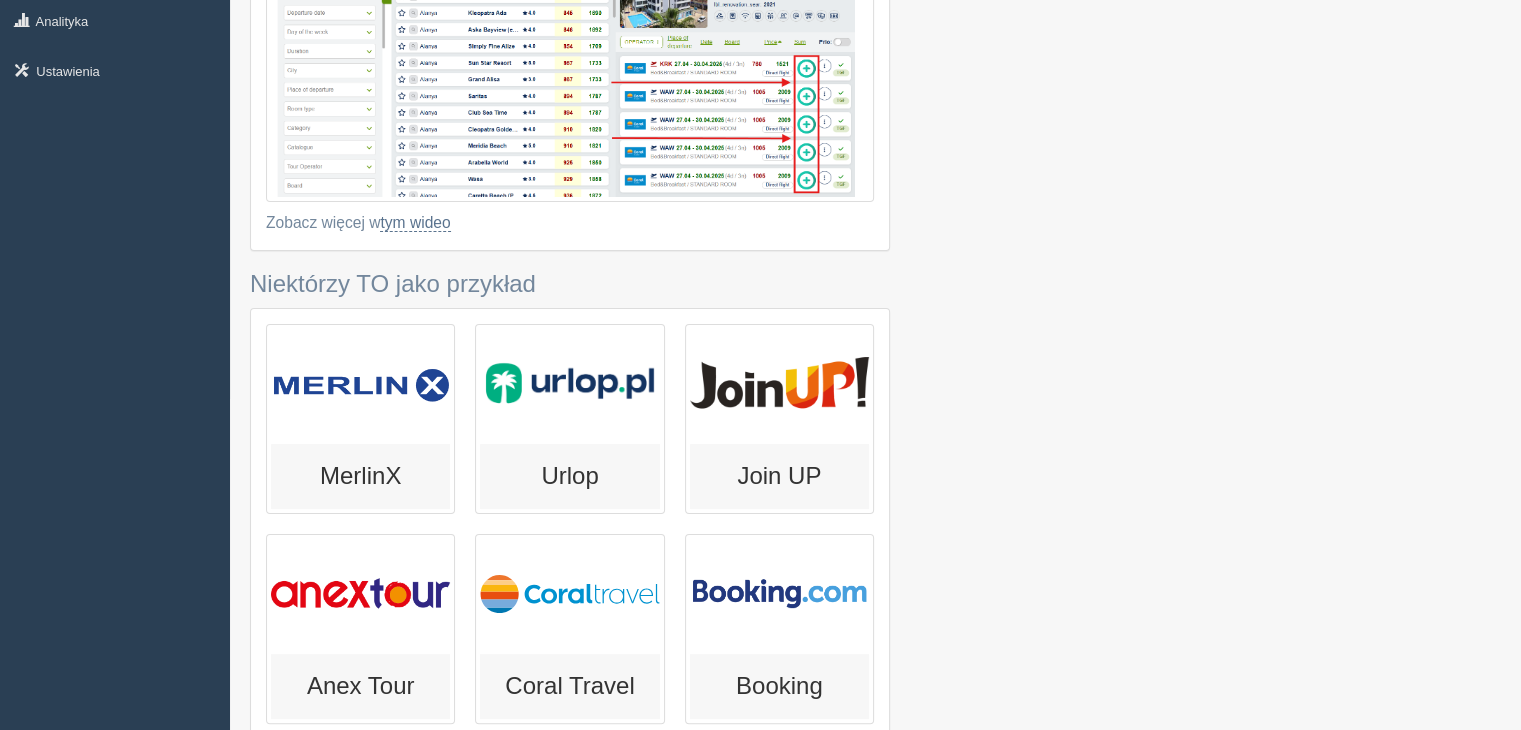 scroll, scrollTop: 400, scrollLeft: 0, axis: vertical 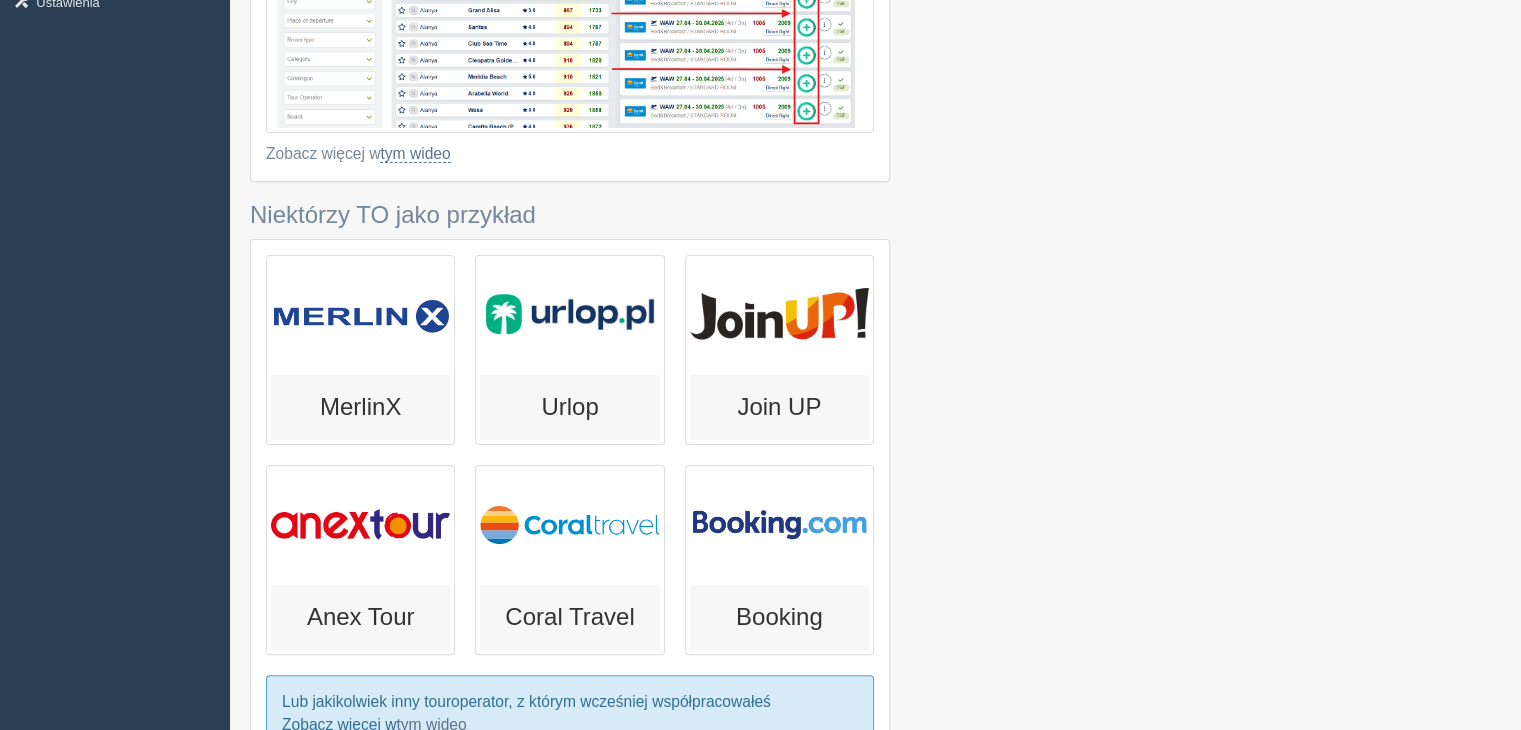 click at bounding box center [779, 315] 